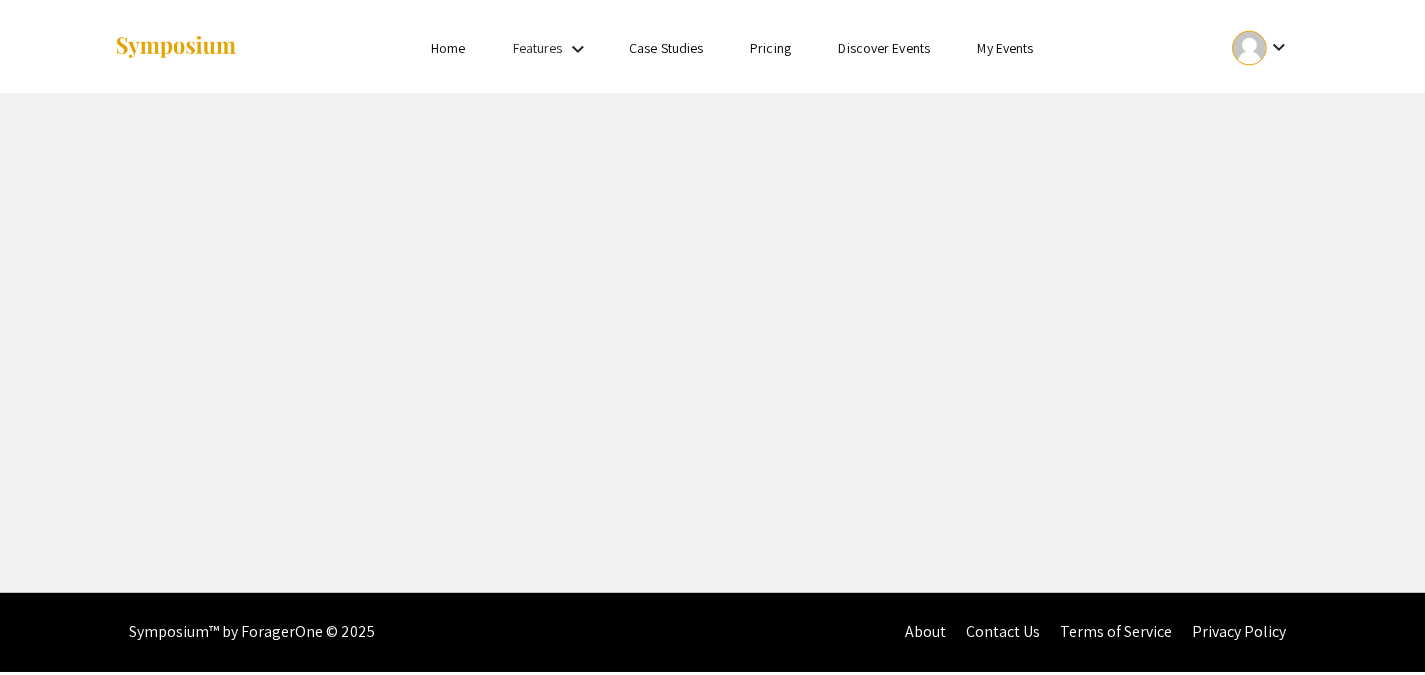 scroll, scrollTop: 0, scrollLeft: 0, axis: both 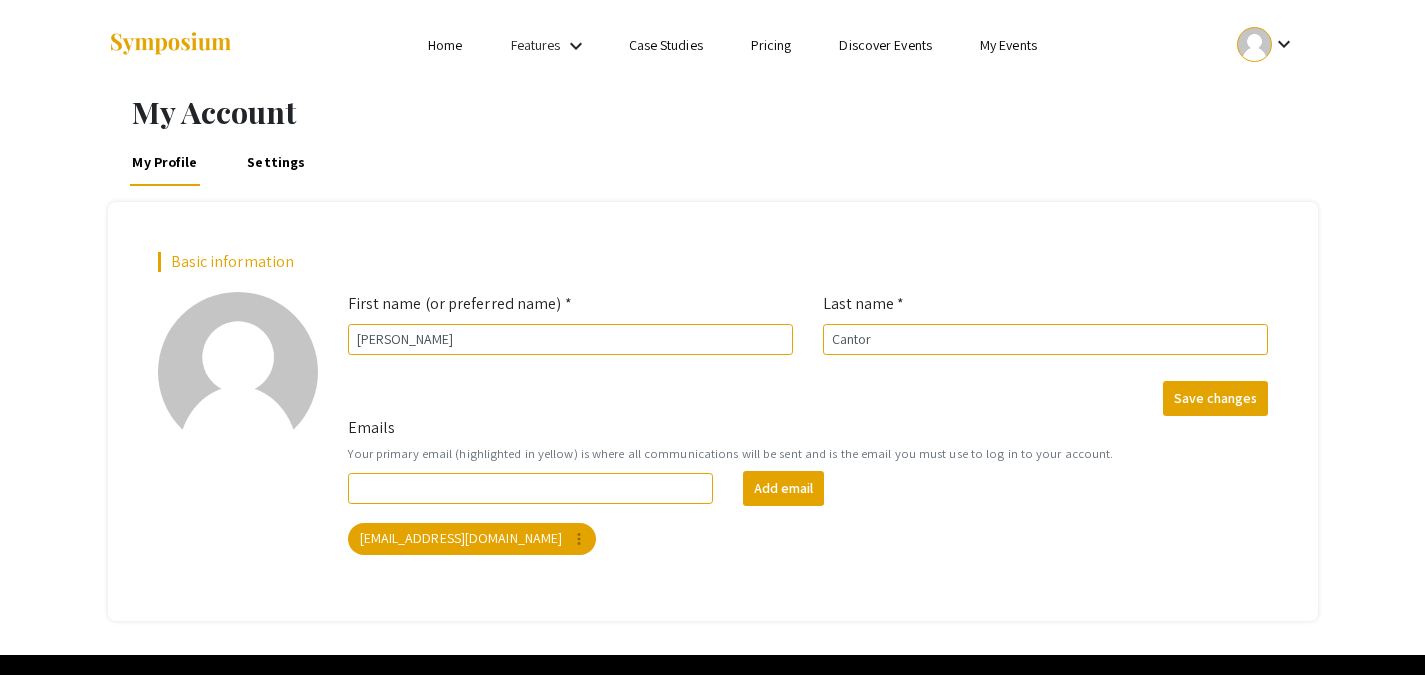 click on "Home" at bounding box center [445, 45] 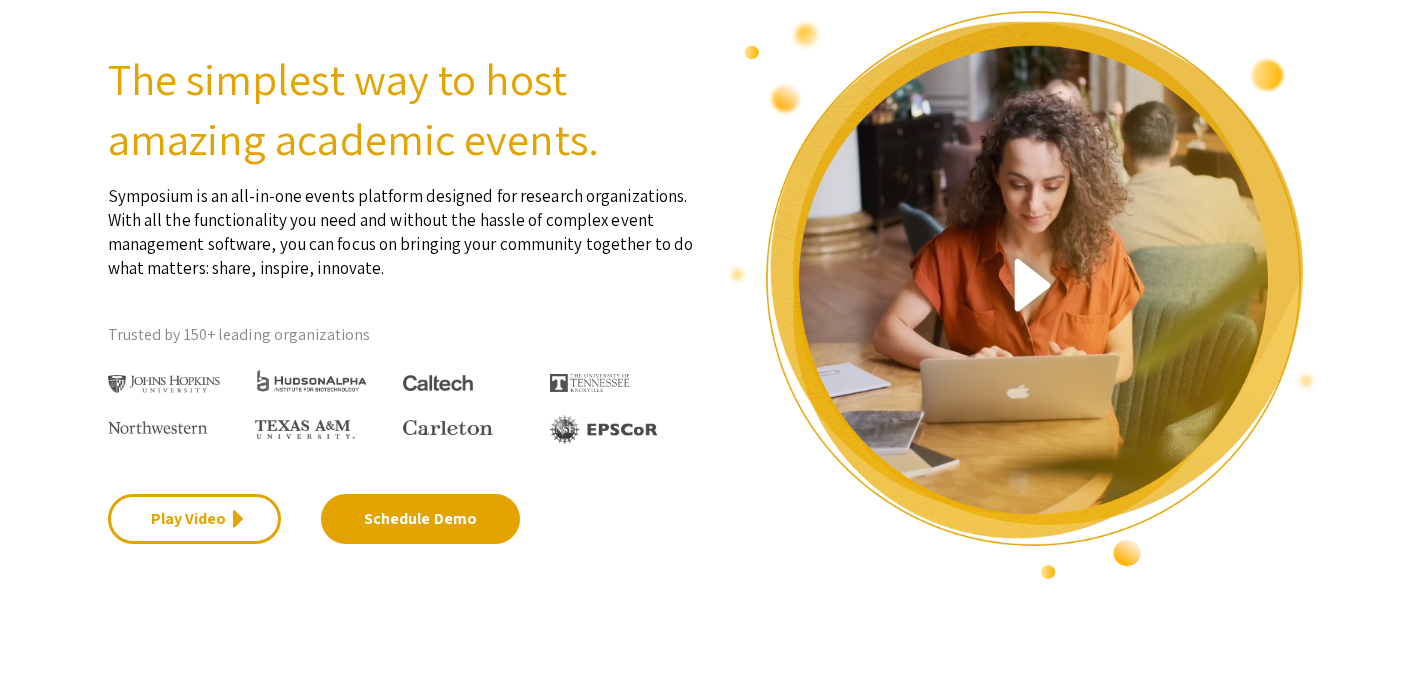 scroll, scrollTop: 0, scrollLeft: 0, axis: both 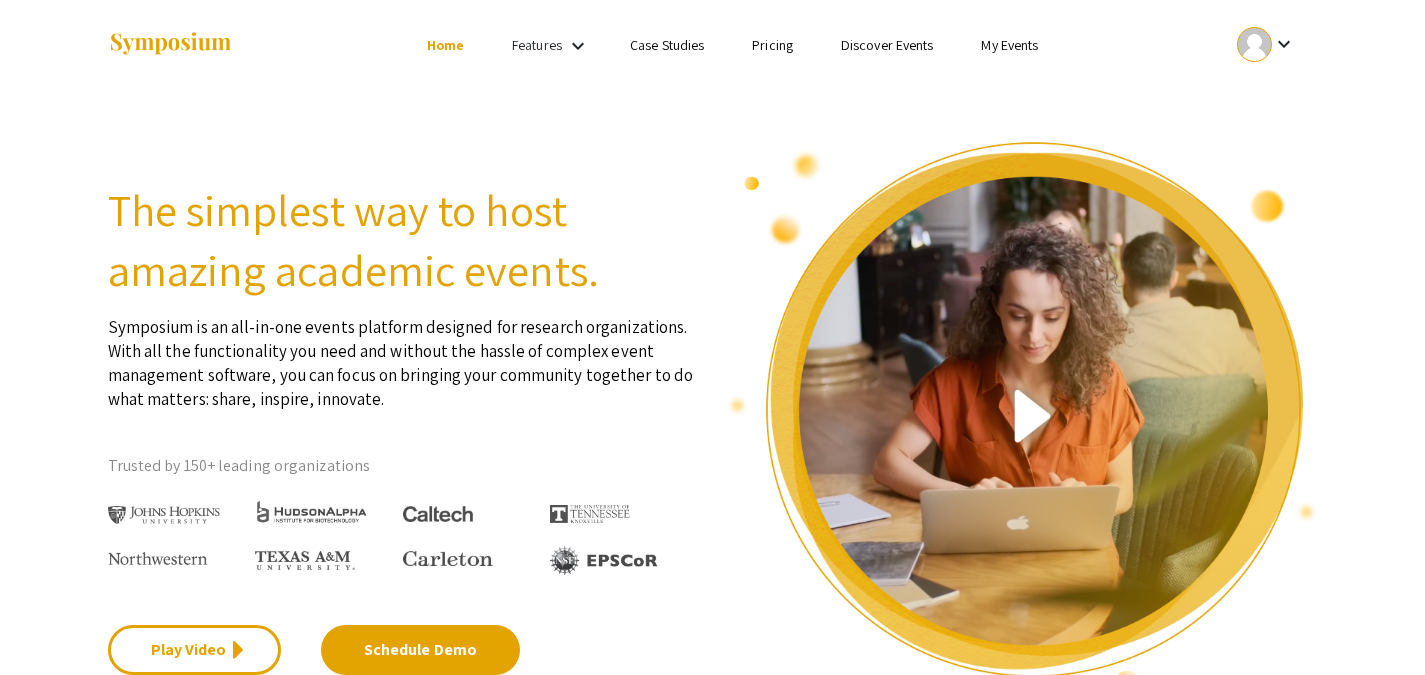 click on "keyboard_arrow_down" at bounding box center (1266, 44) 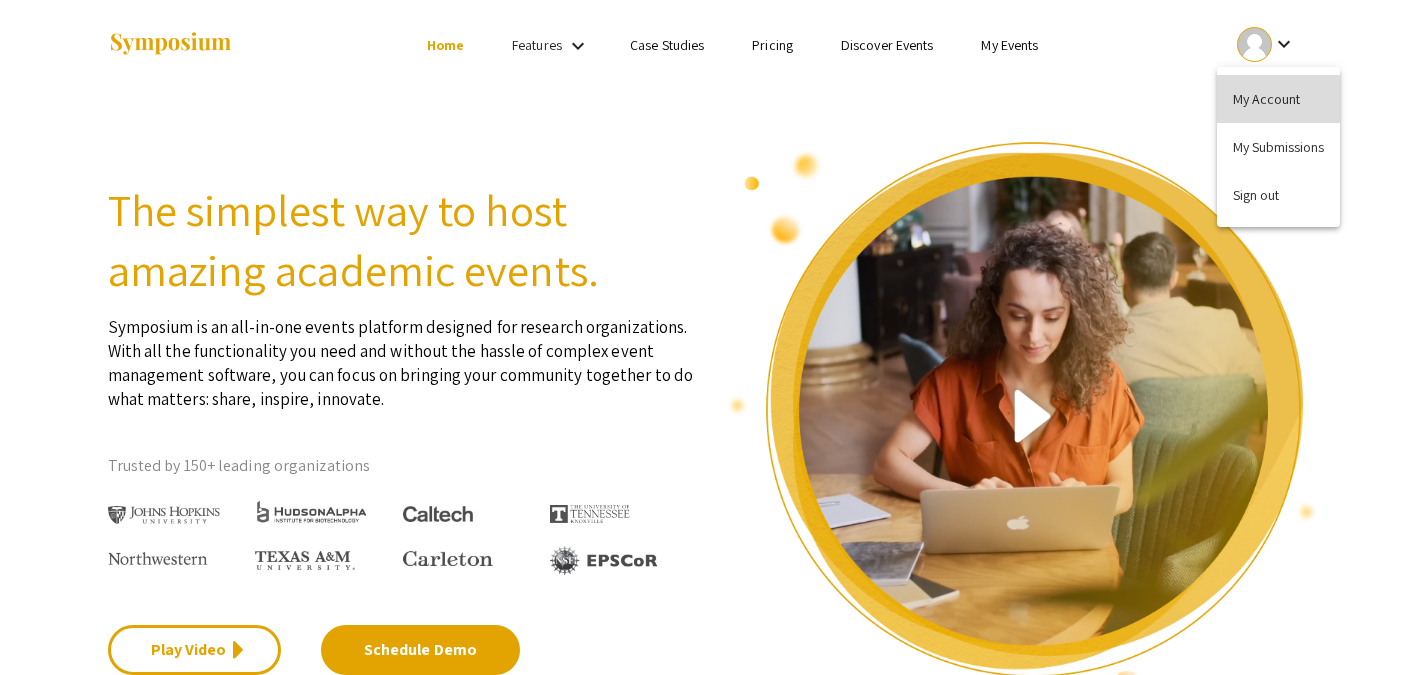 click on "My Account" at bounding box center [1278, 99] 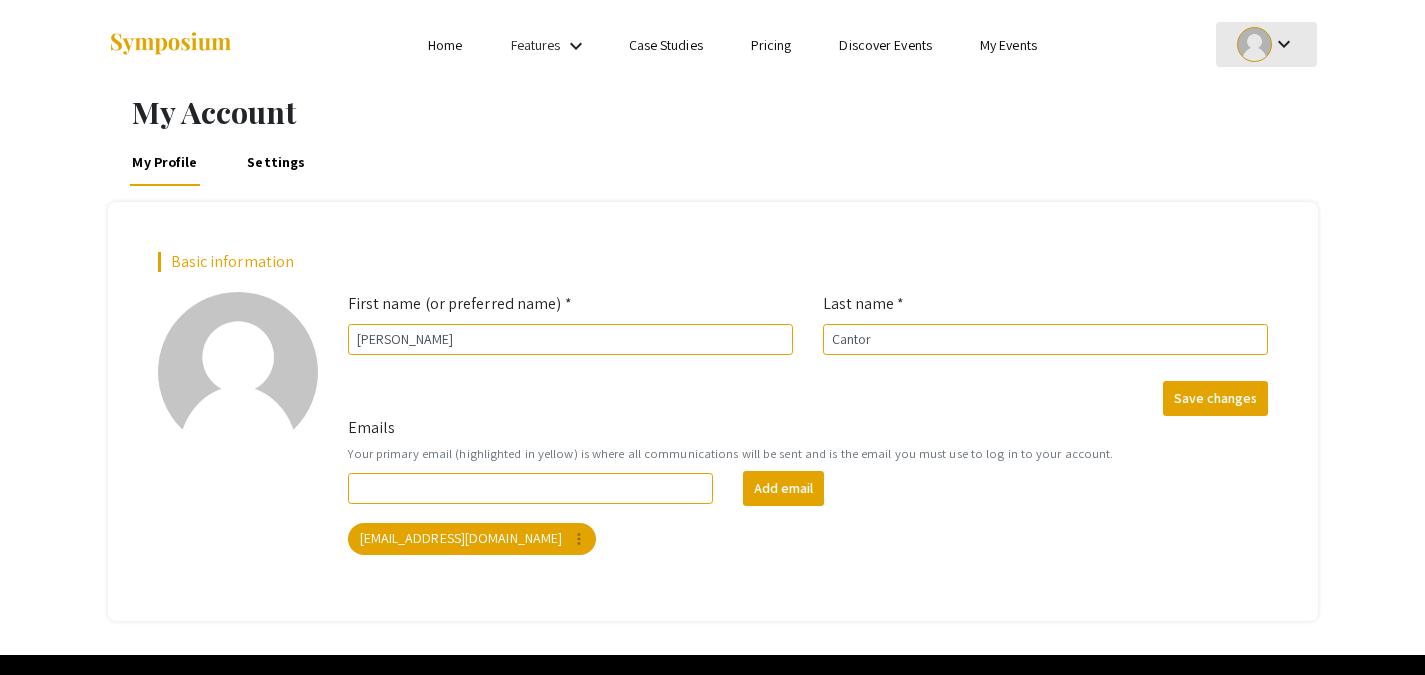 click on "keyboard_arrow_down" at bounding box center (1266, 44) 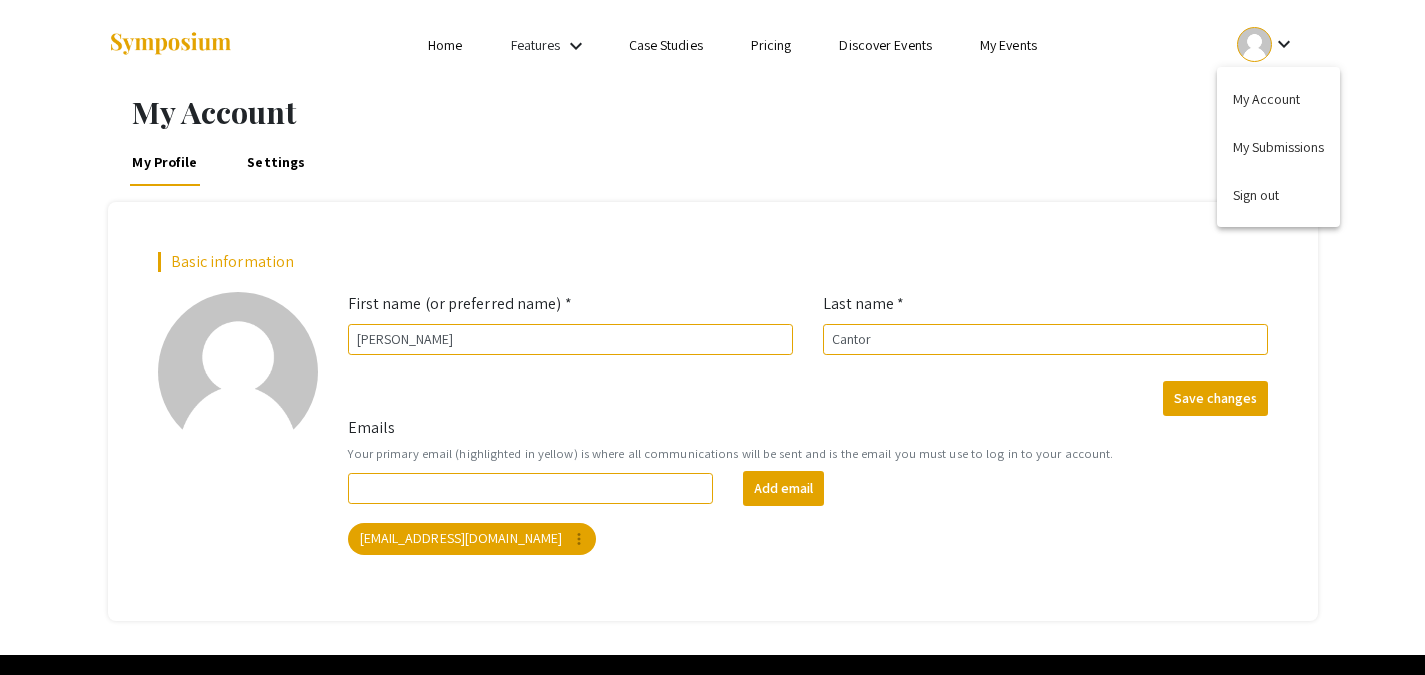 click at bounding box center (712, 337) 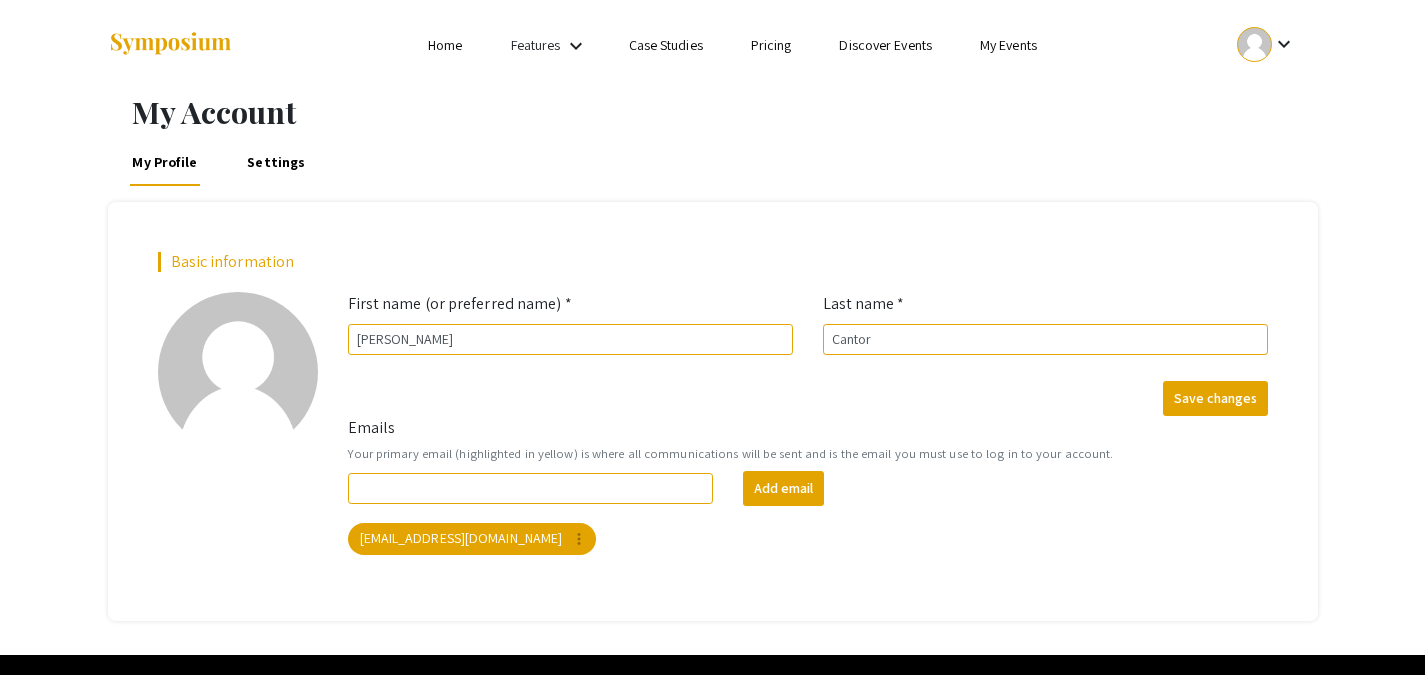 click on "My Events" at bounding box center (1008, 45) 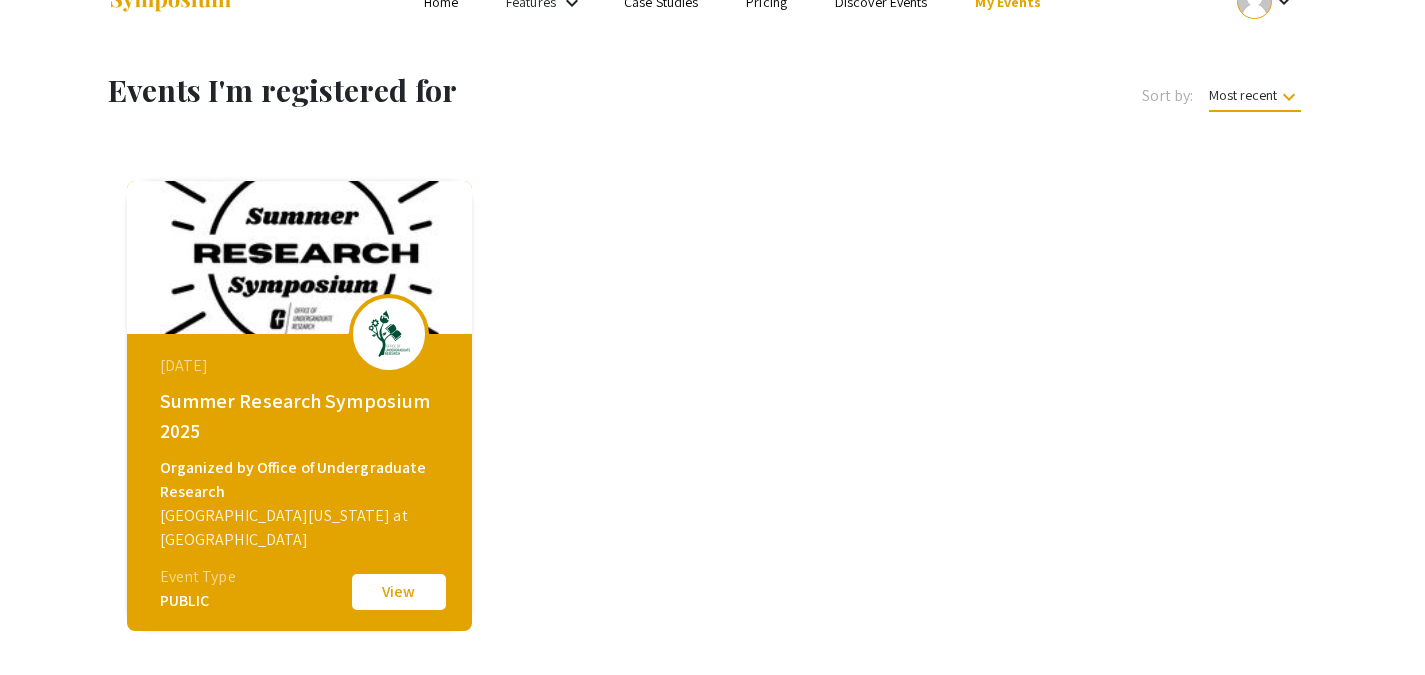 scroll, scrollTop: 44, scrollLeft: 0, axis: vertical 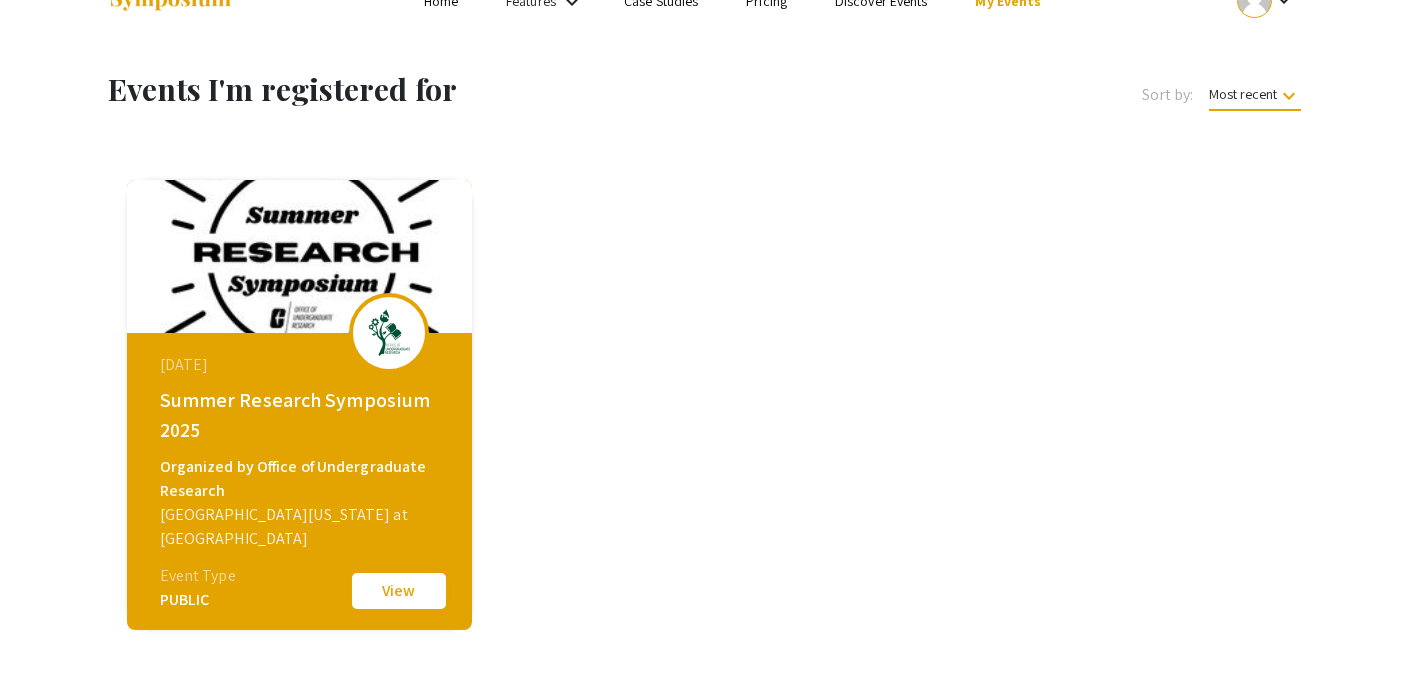click on "View" 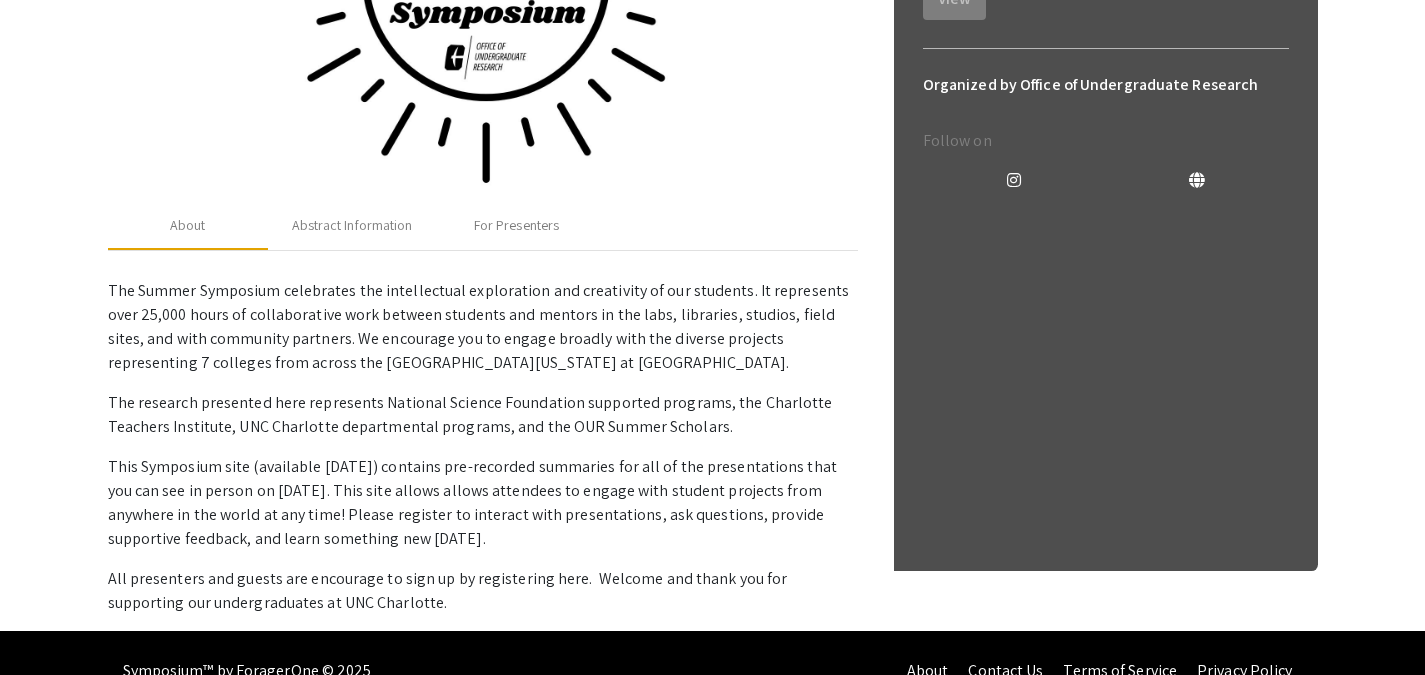 scroll, scrollTop: 553, scrollLeft: 0, axis: vertical 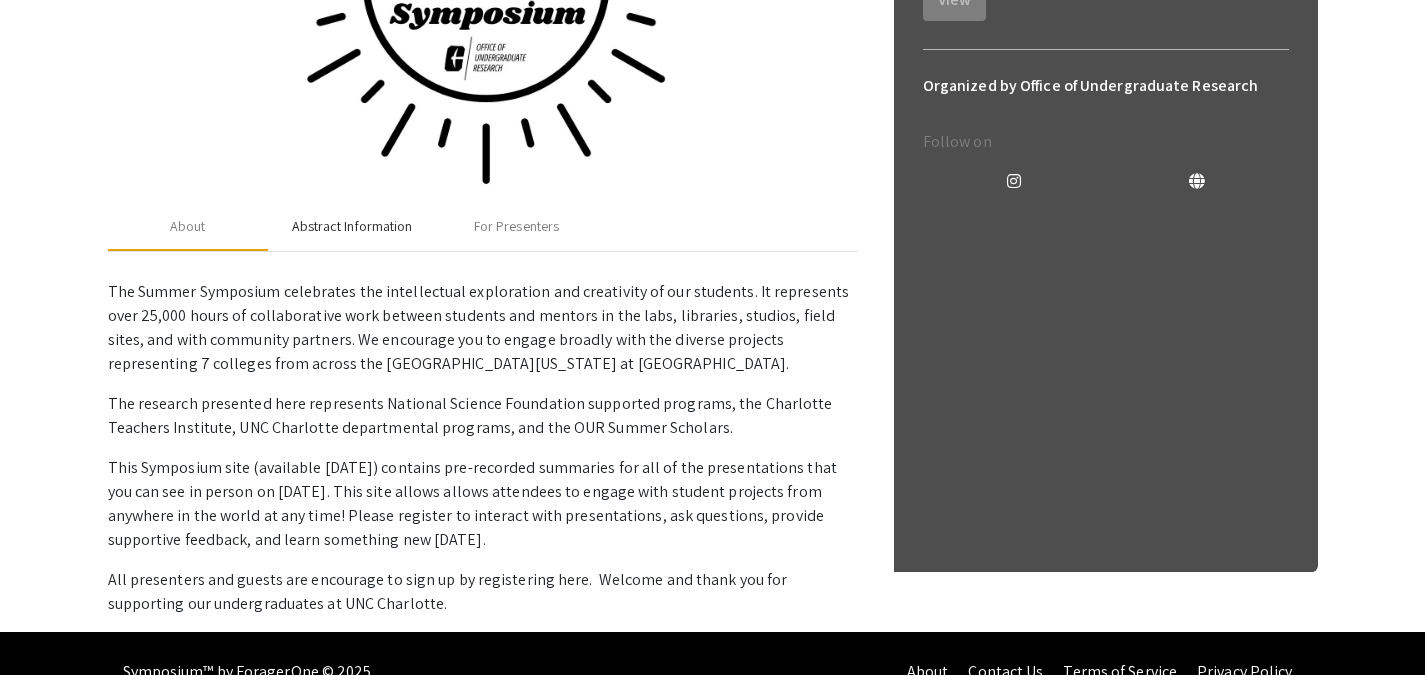 click on "Abstract Information" at bounding box center (352, 226) 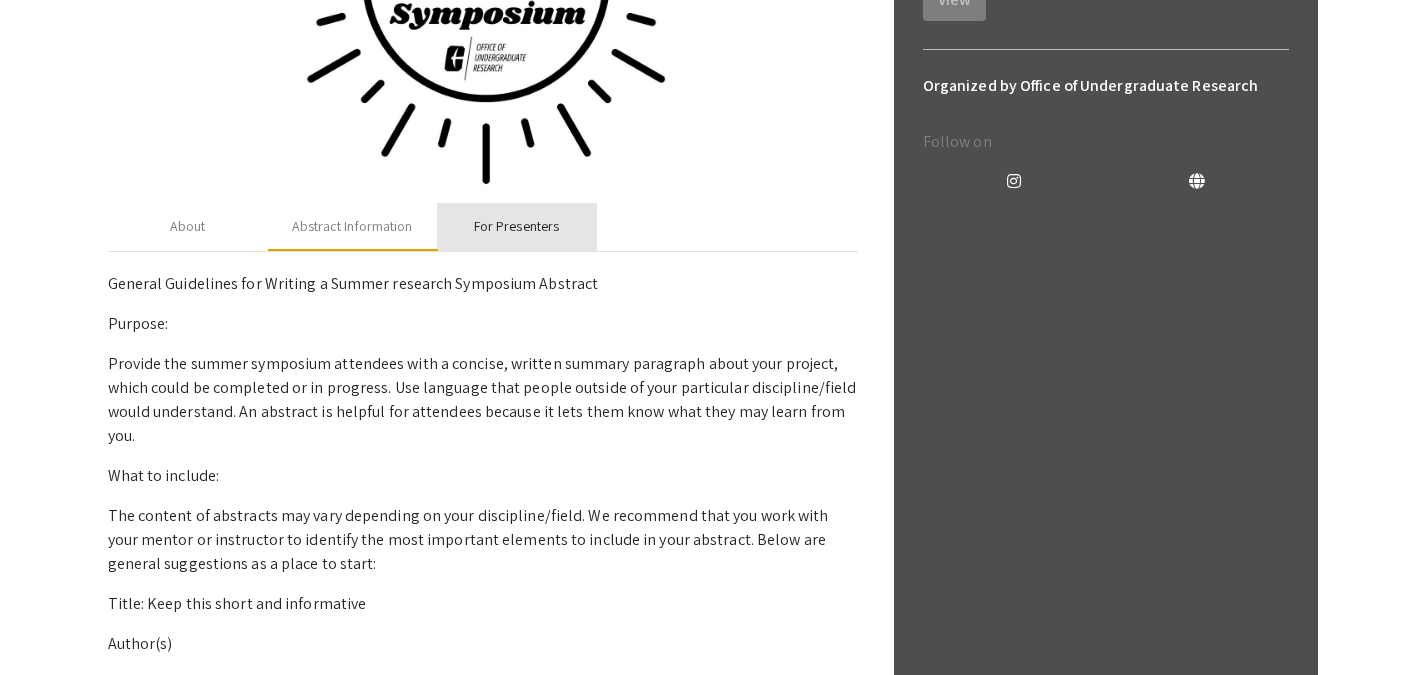 click on "For Presenters" at bounding box center (516, 226) 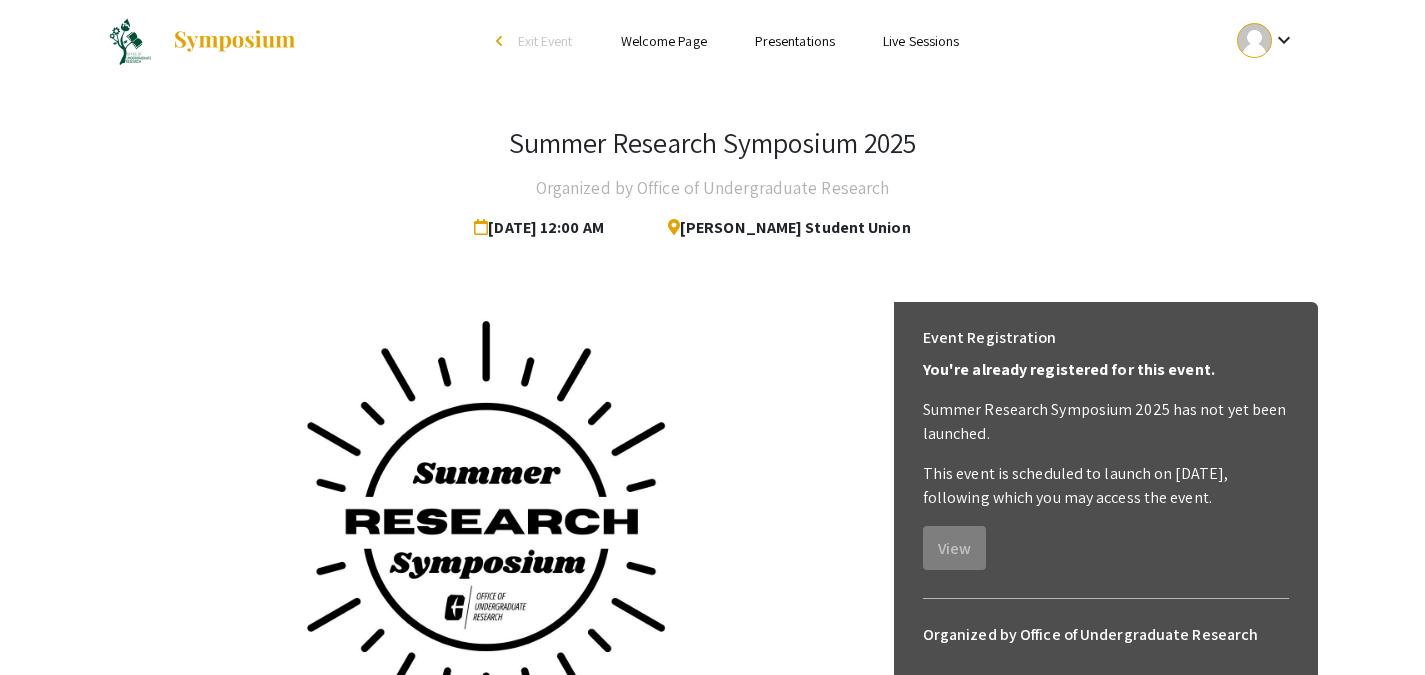 scroll, scrollTop: 3, scrollLeft: 0, axis: vertical 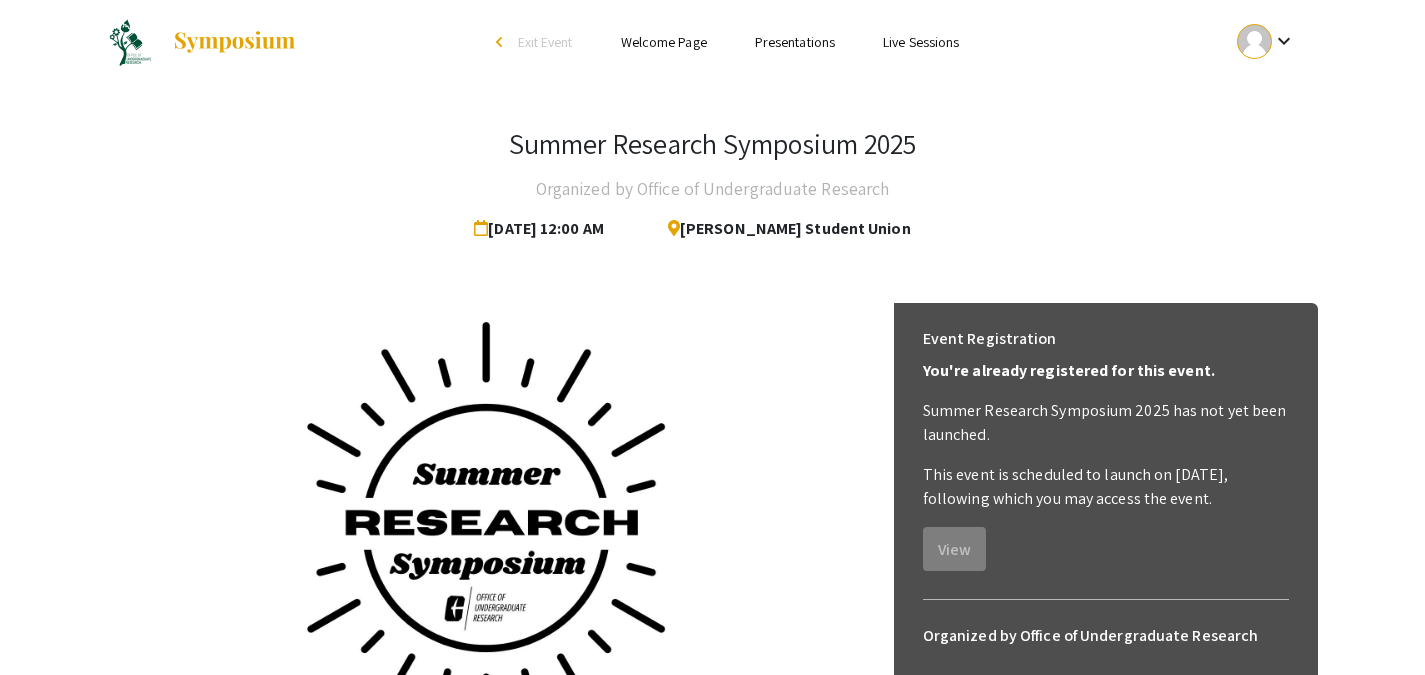 click on "Skip navigation  arrow_back_ios Exit Event Welcome Page Presentations Live Sessions" at bounding box center [712, 42] 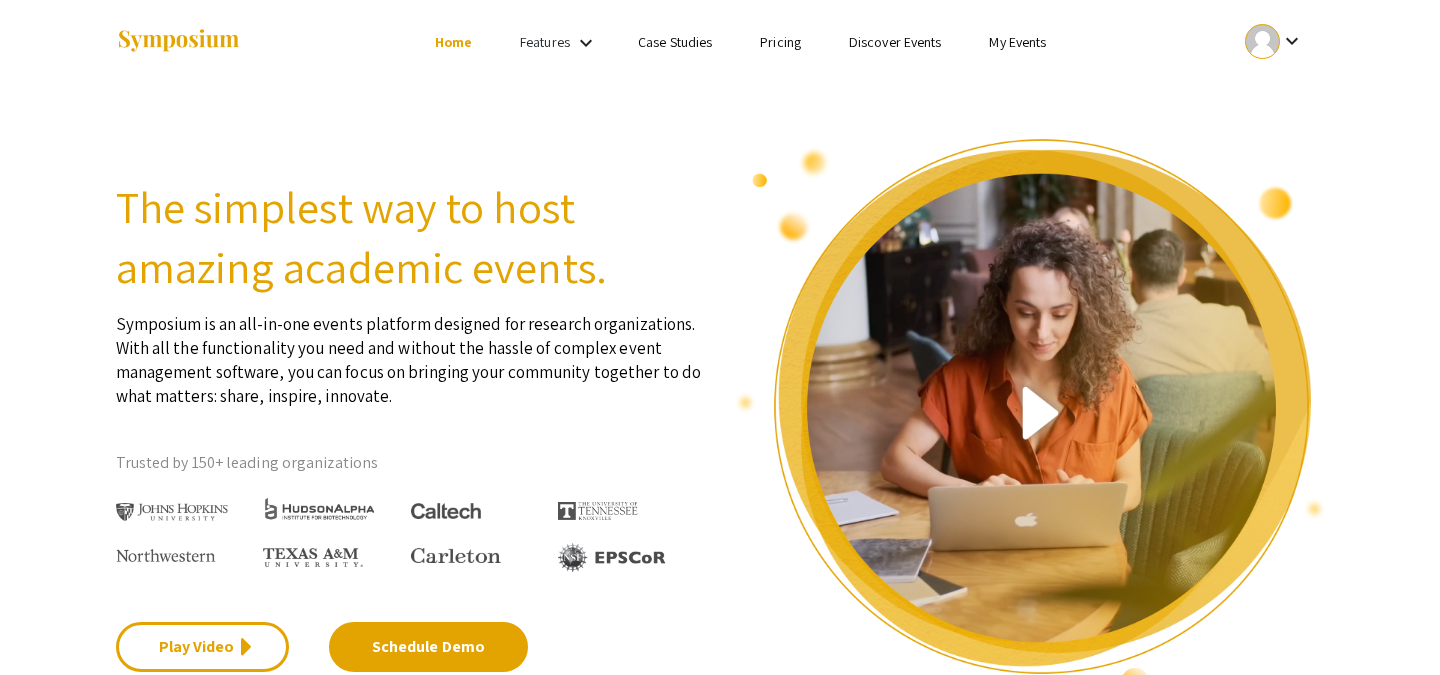 scroll, scrollTop: 0, scrollLeft: 0, axis: both 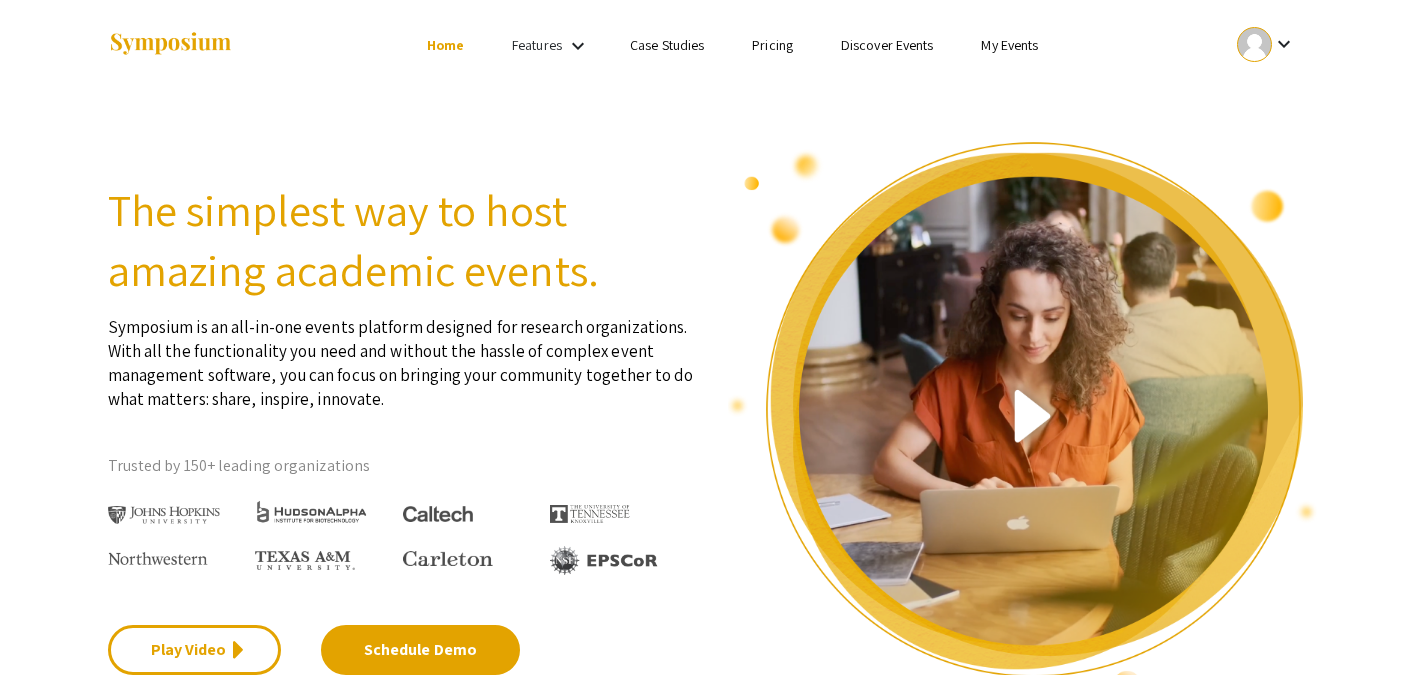 click on "keyboard_arrow_down" at bounding box center [578, 46] 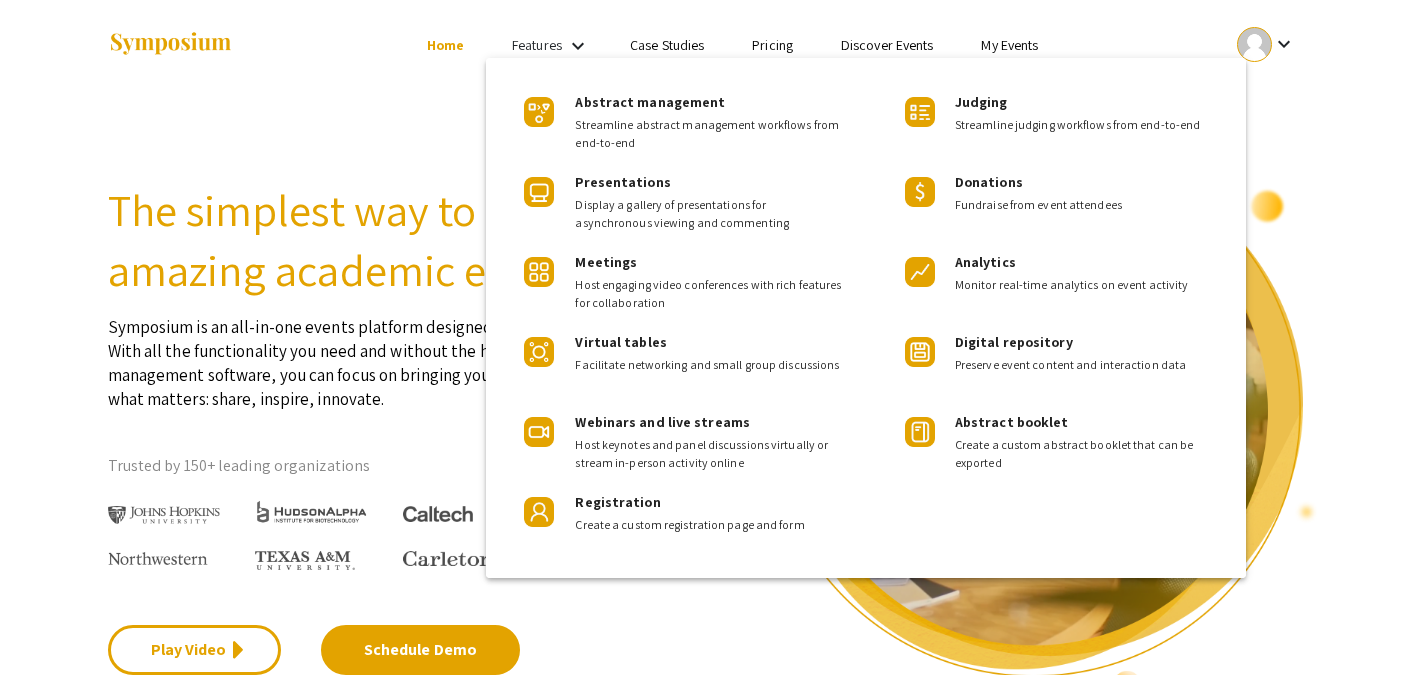 click at bounding box center [712, 337] 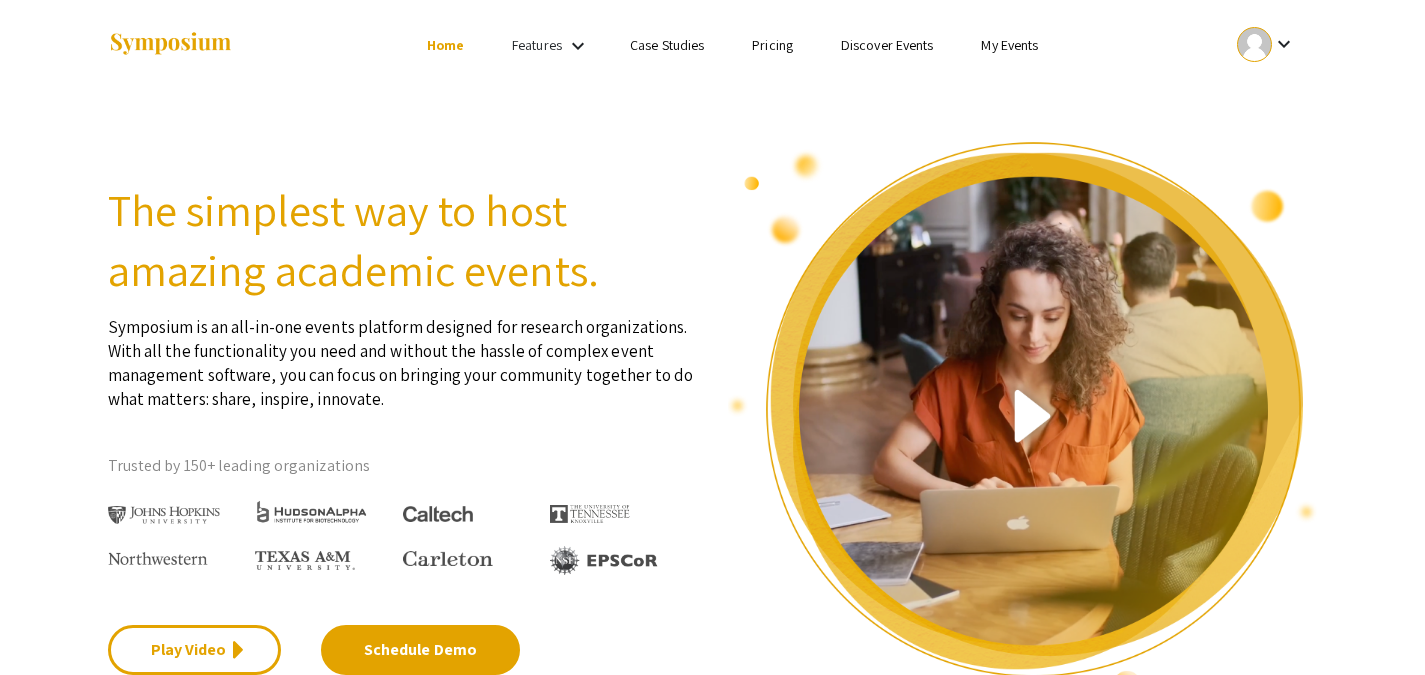 click on "Home" at bounding box center [445, 45] 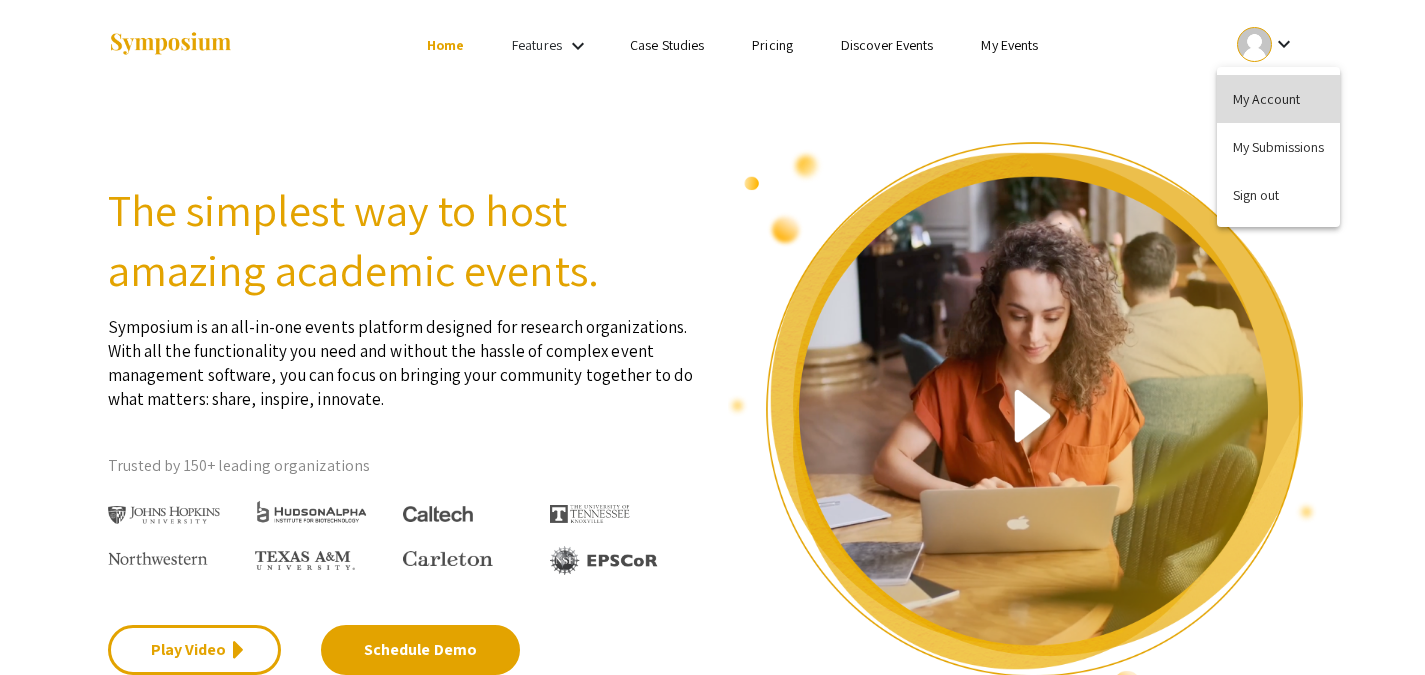 click on "My Account" at bounding box center [1278, 99] 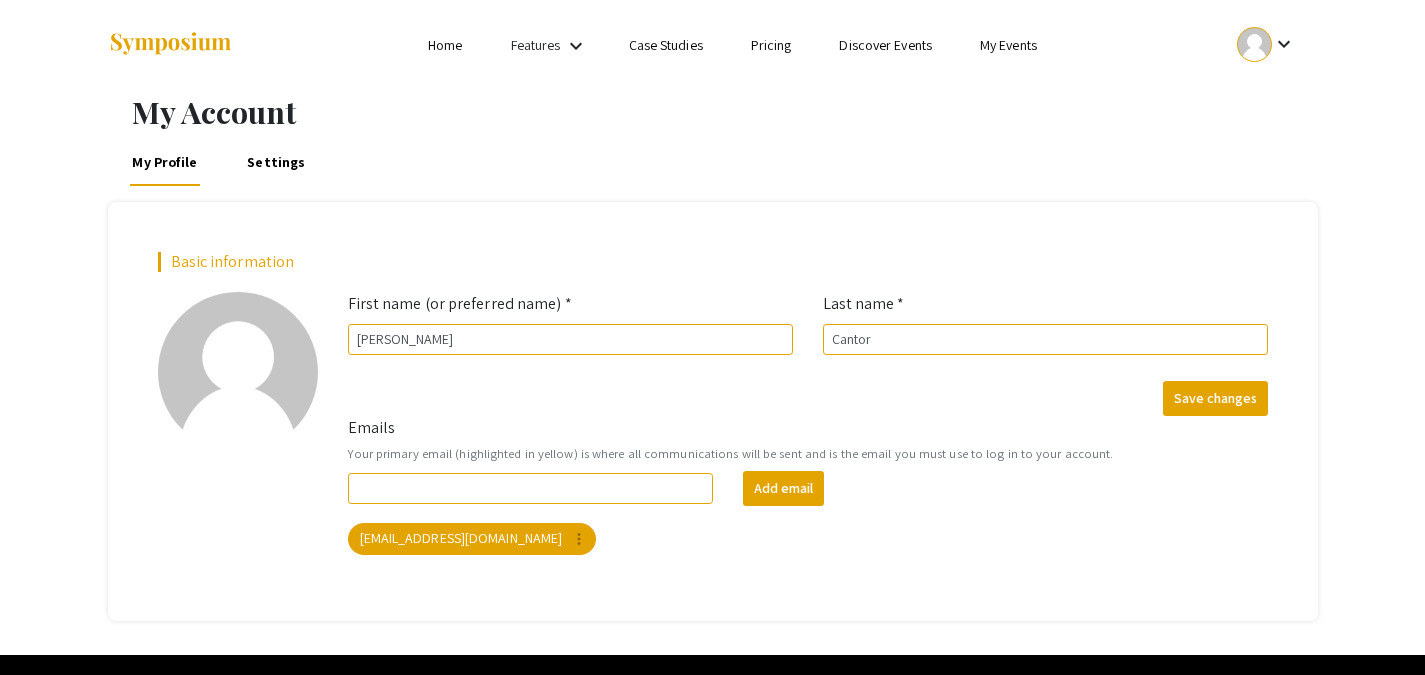 click on "keyboard_arrow_down" at bounding box center [1117, 45] 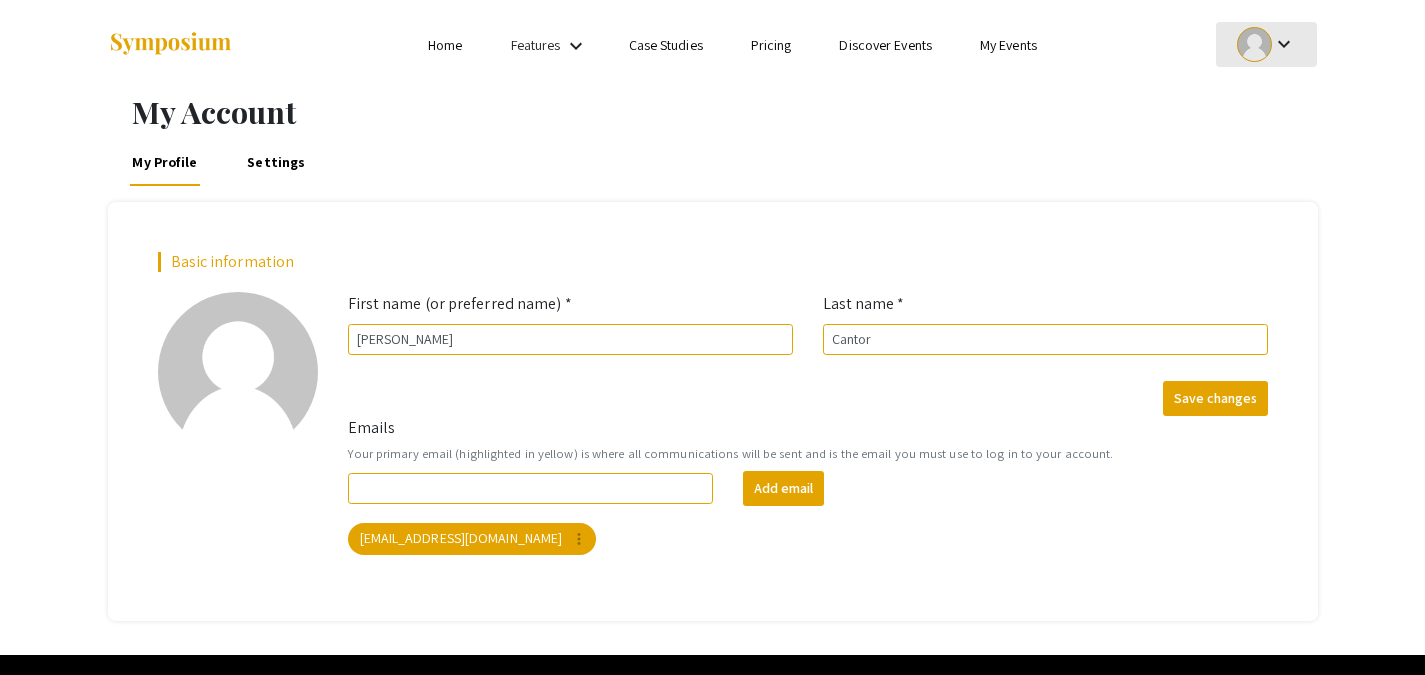 click at bounding box center (1254, 44) 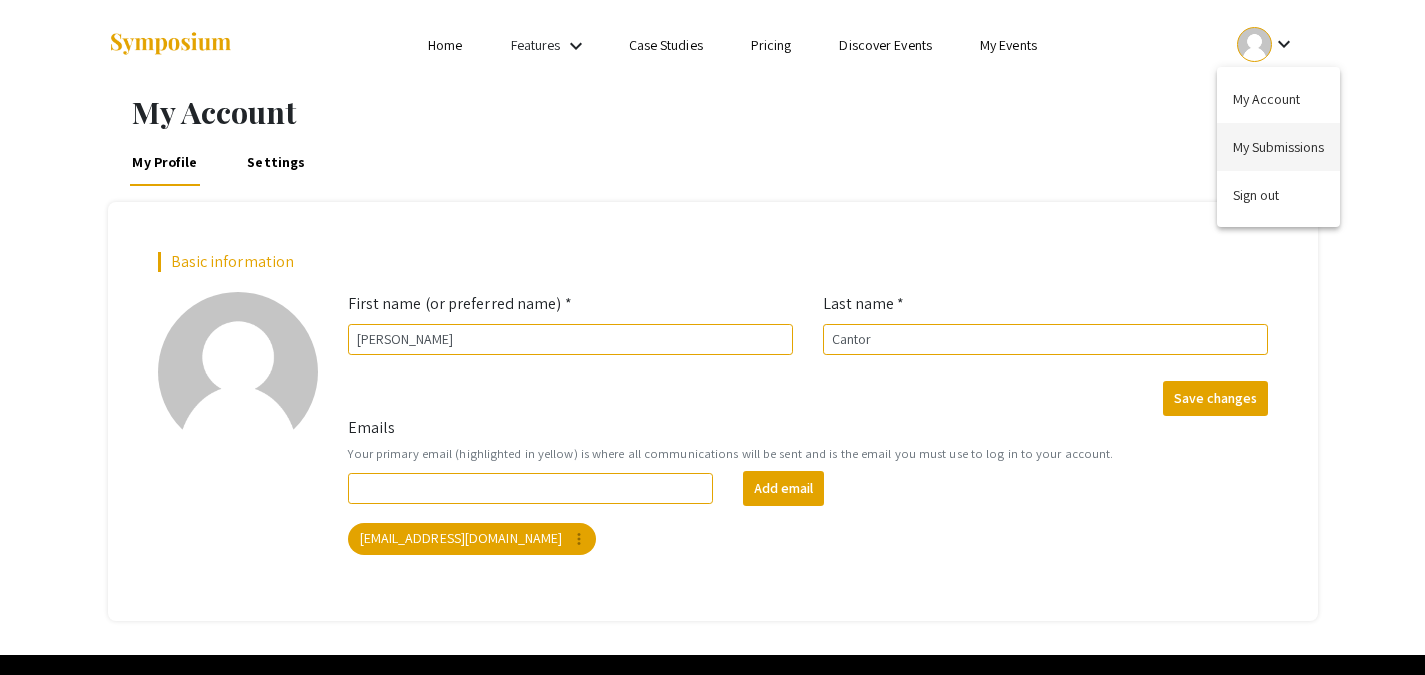 click on "My Submissions" at bounding box center (1278, 147) 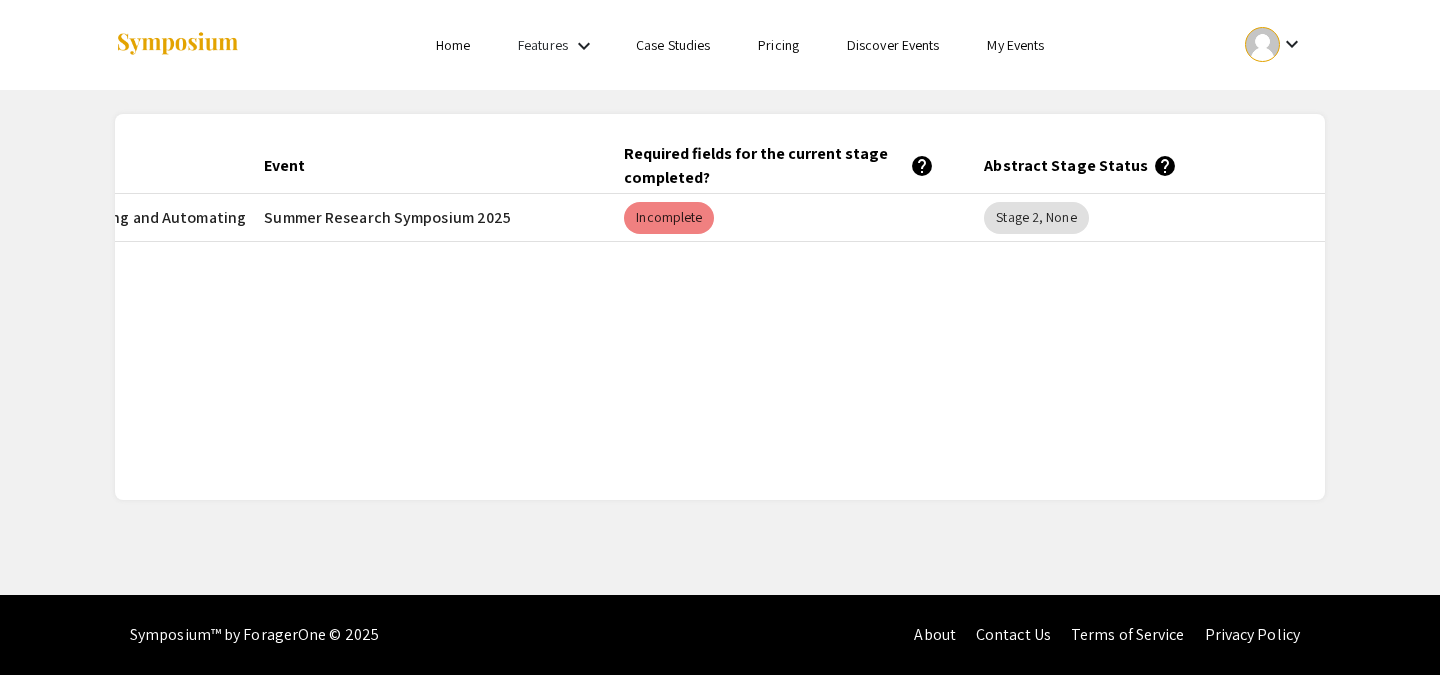 scroll, scrollTop: 0, scrollLeft: 314, axis: horizontal 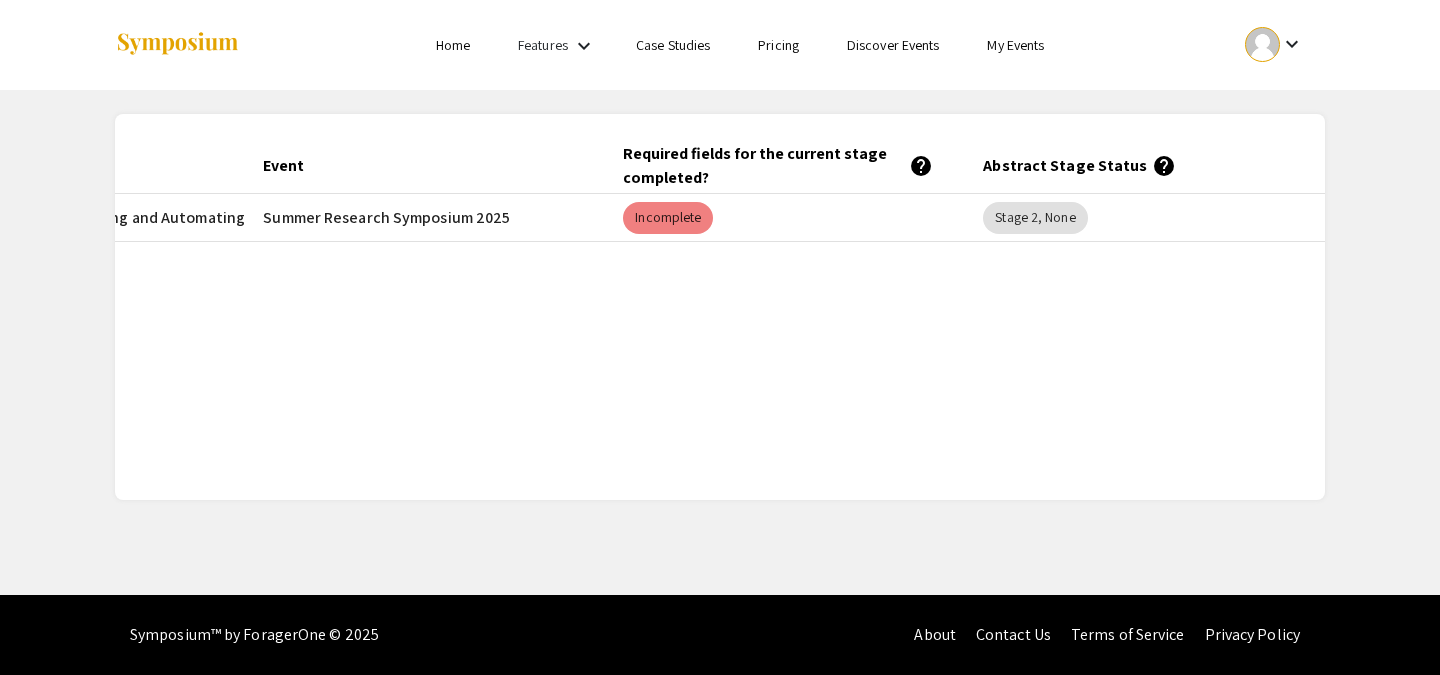 click on "Incomplete" at bounding box center (787, 218) 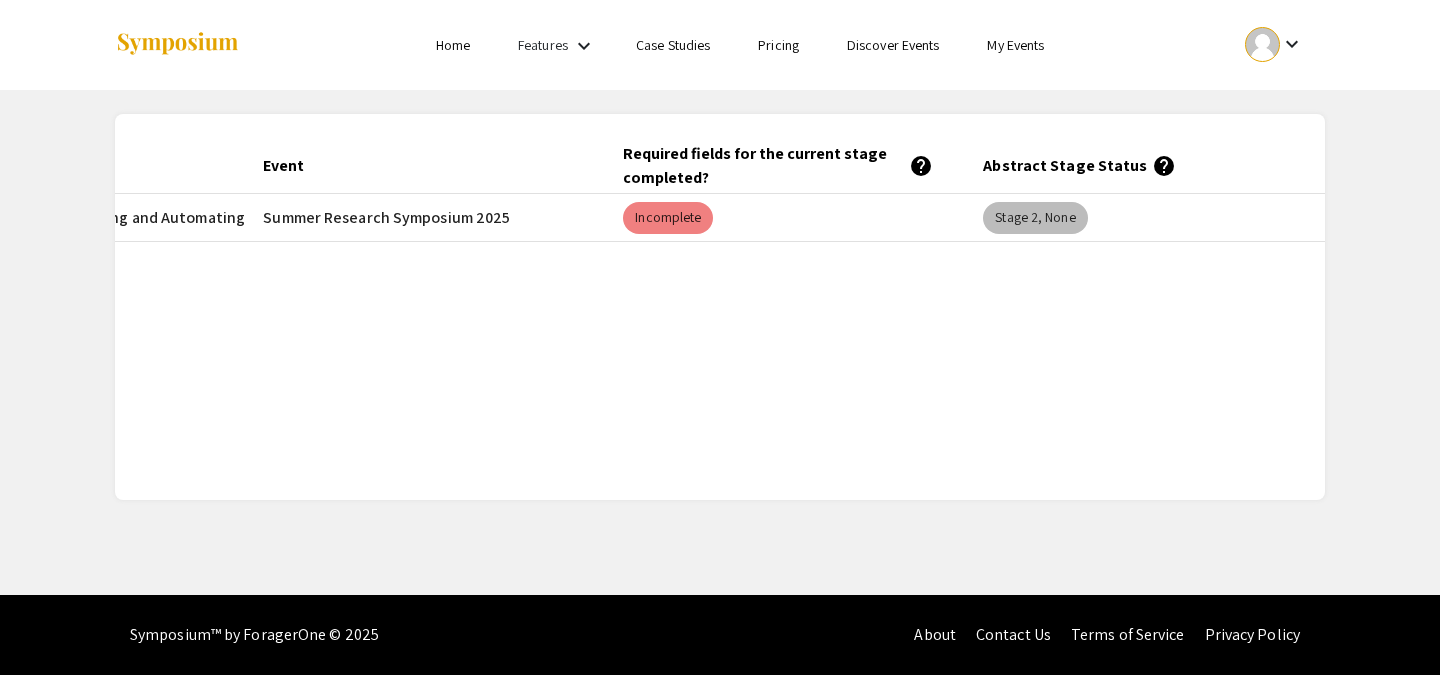 click on "Stage 2, None" at bounding box center (1035, 218) 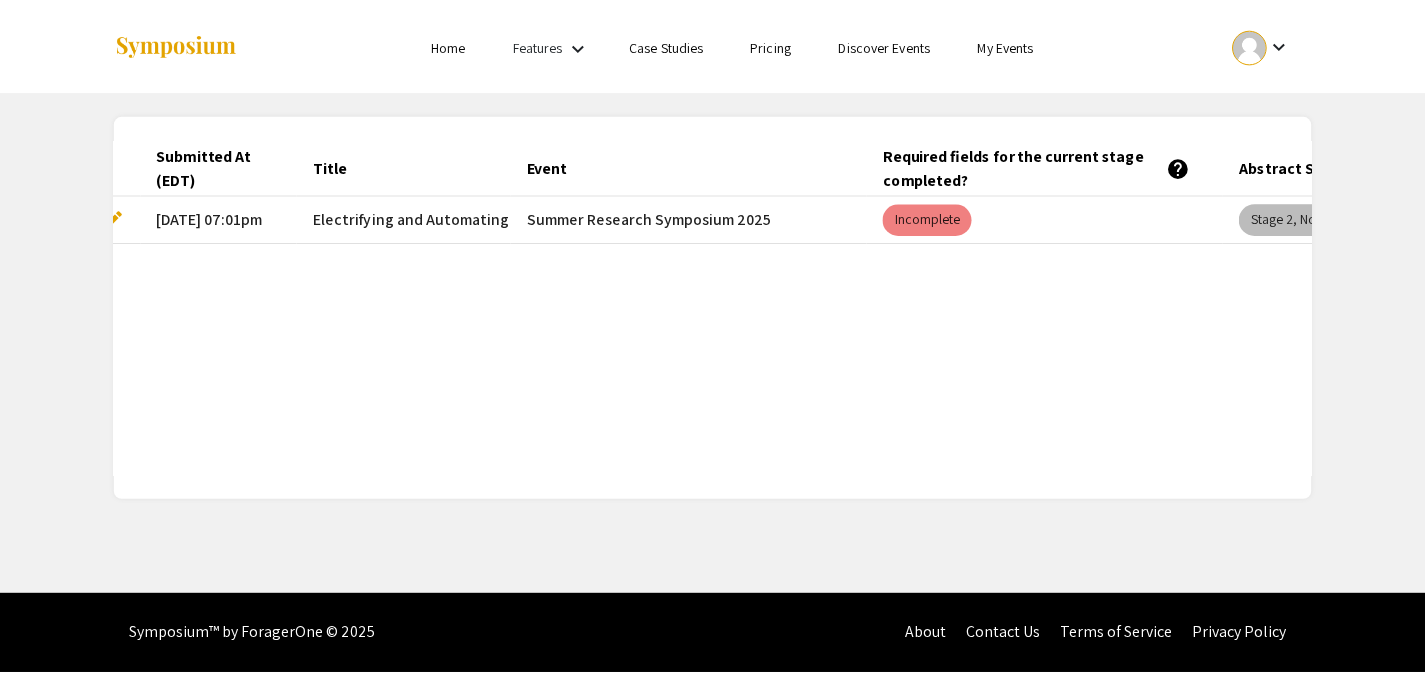 scroll, scrollTop: 0, scrollLeft: 0, axis: both 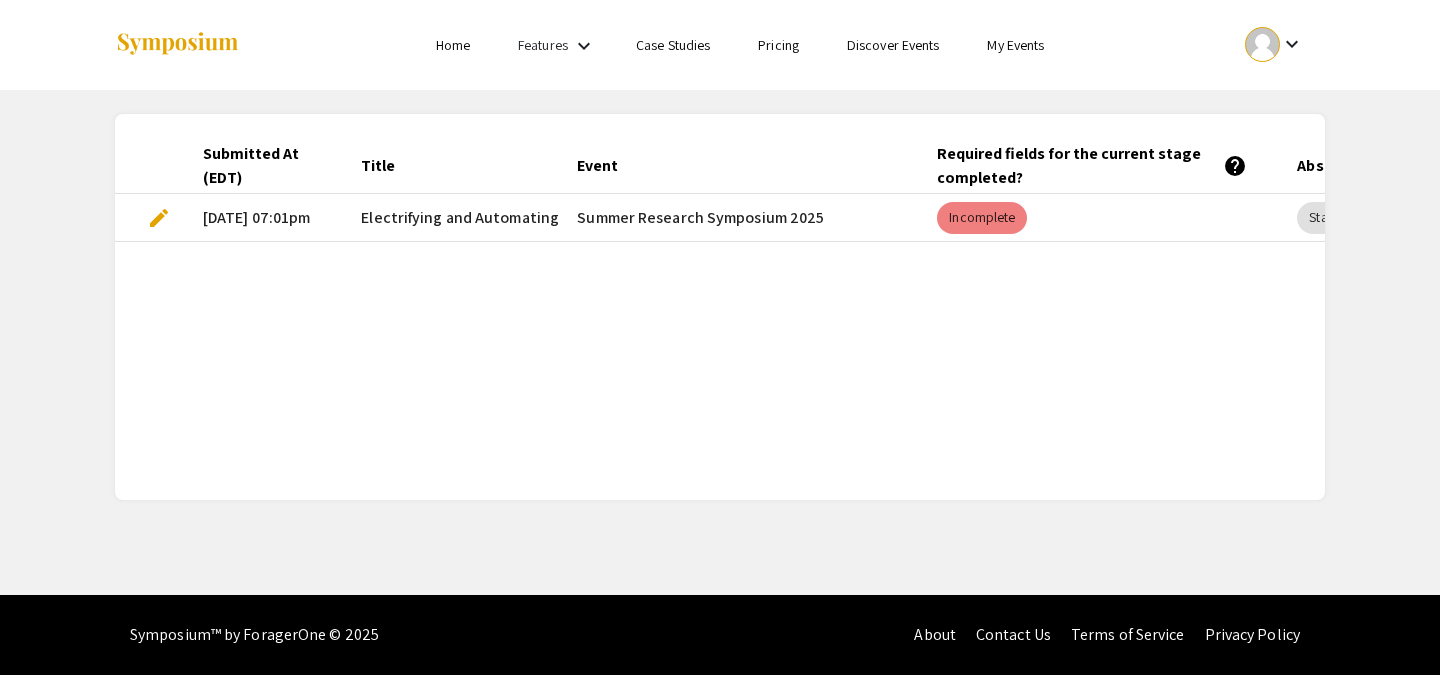 click on "edit" at bounding box center (159, 218) 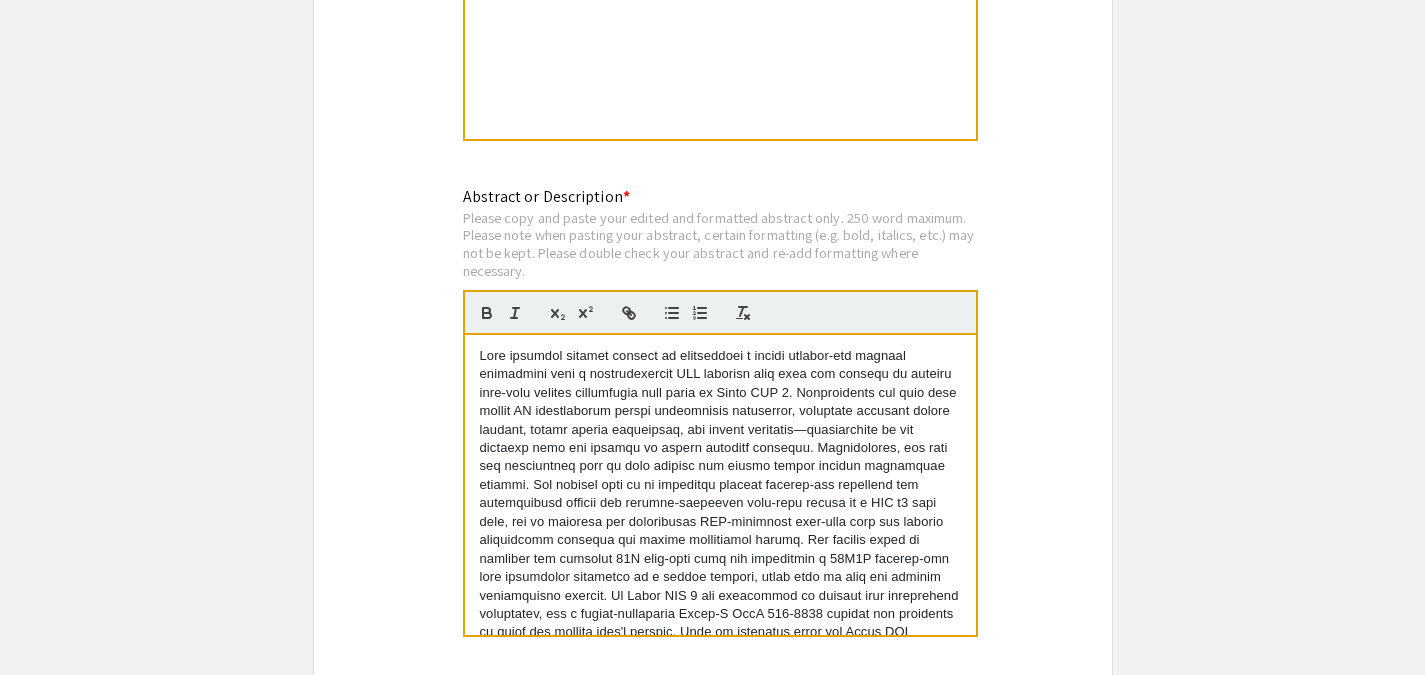 scroll, scrollTop: 1774, scrollLeft: 0, axis: vertical 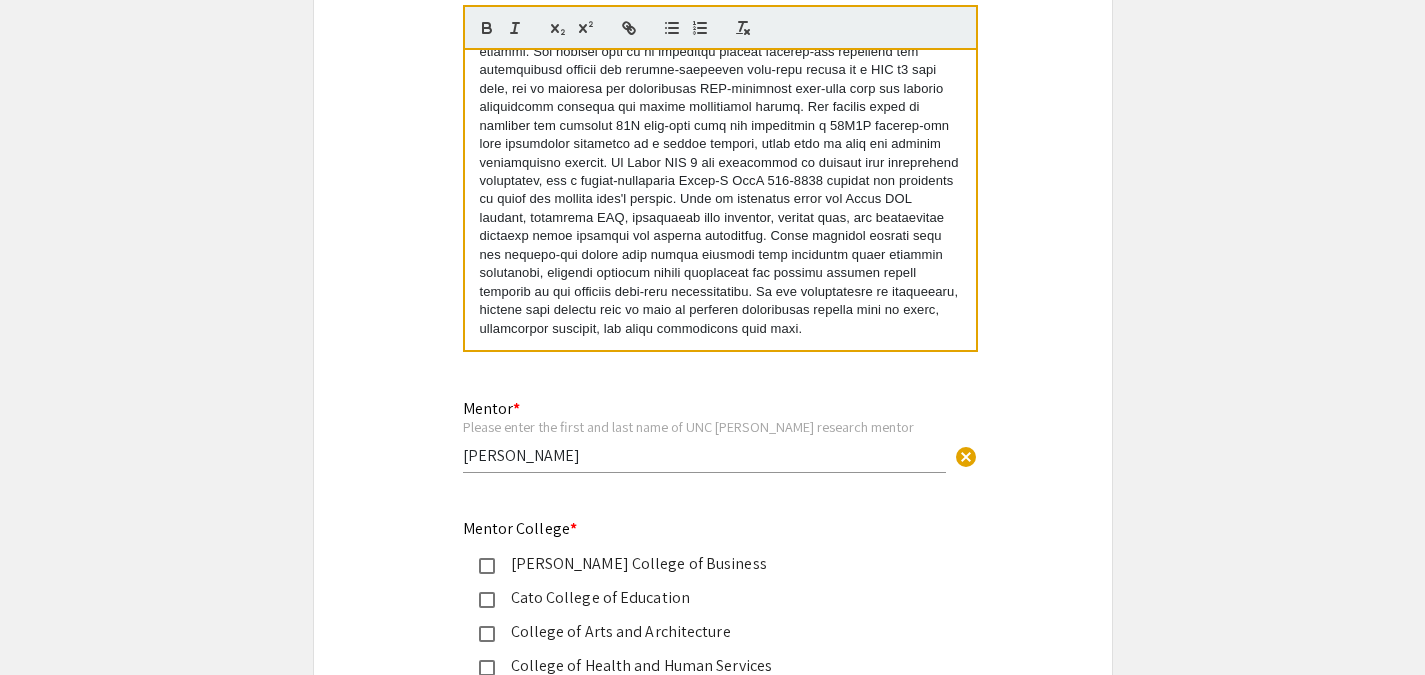 drag, startPoint x: 479, startPoint y: 229, endPoint x: 891, endPoint y: 722, distance: 642.4897 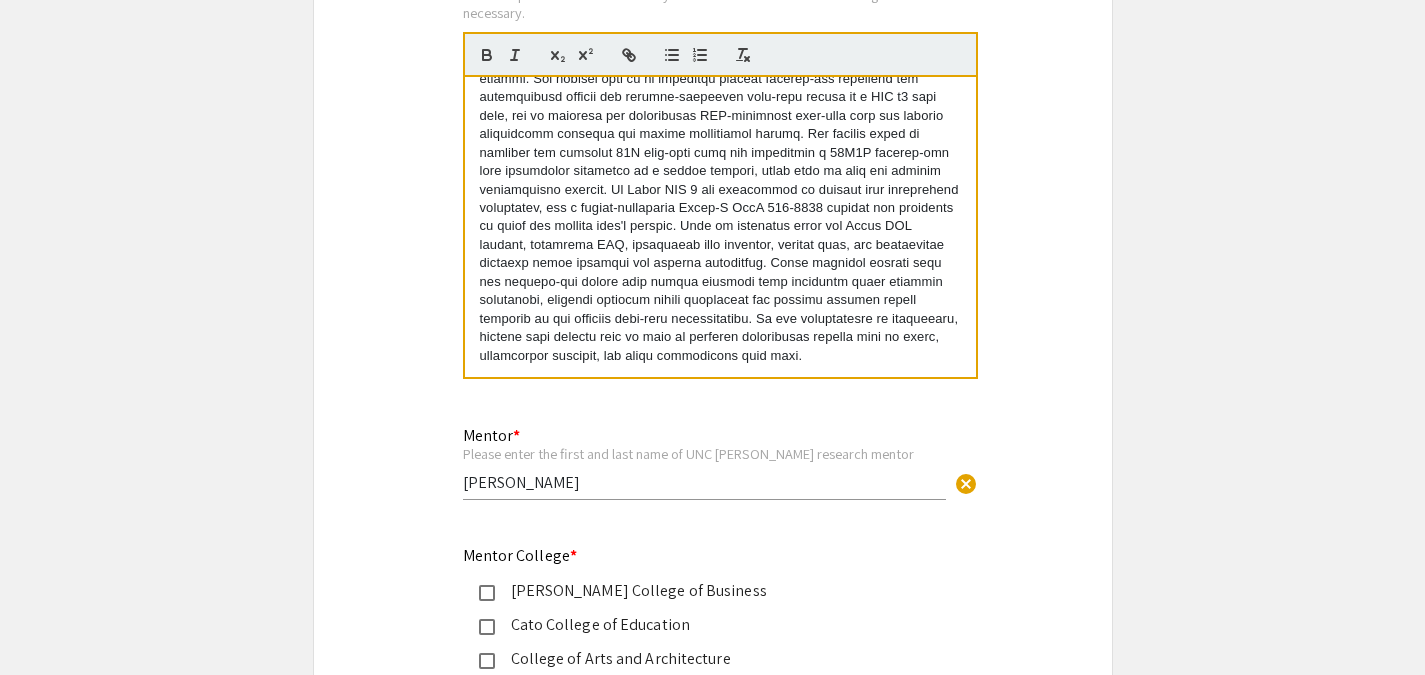 scroll, scrollTop: 1907, scrollLeft: 0, axis: vertical 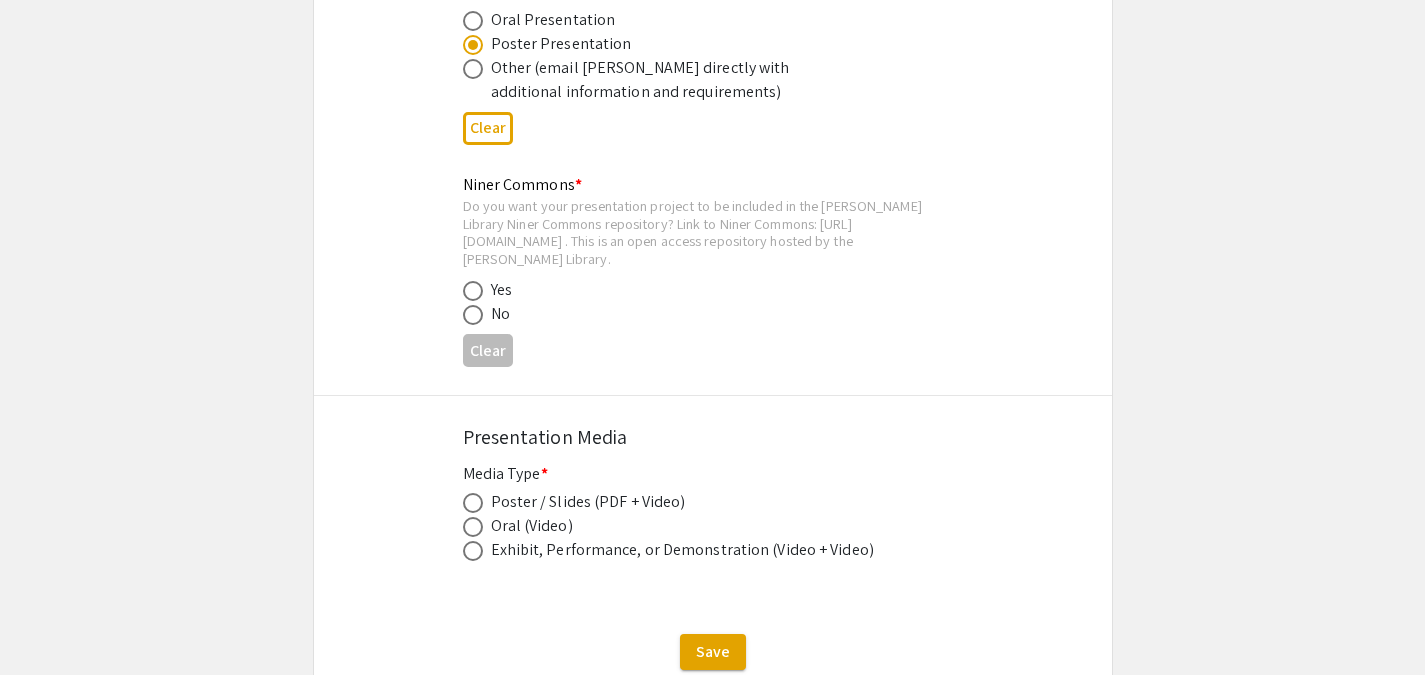 click at bounding box center [473, 315] 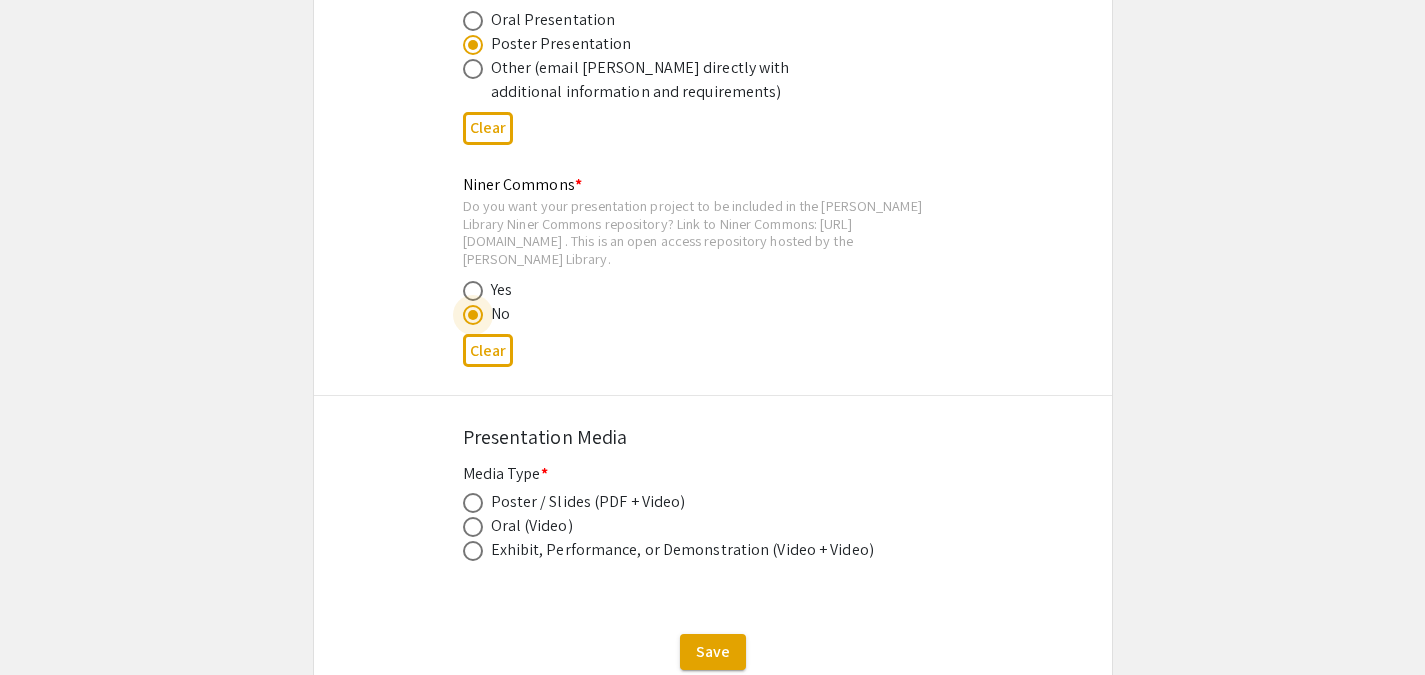 click at bounding box center (473, 291) 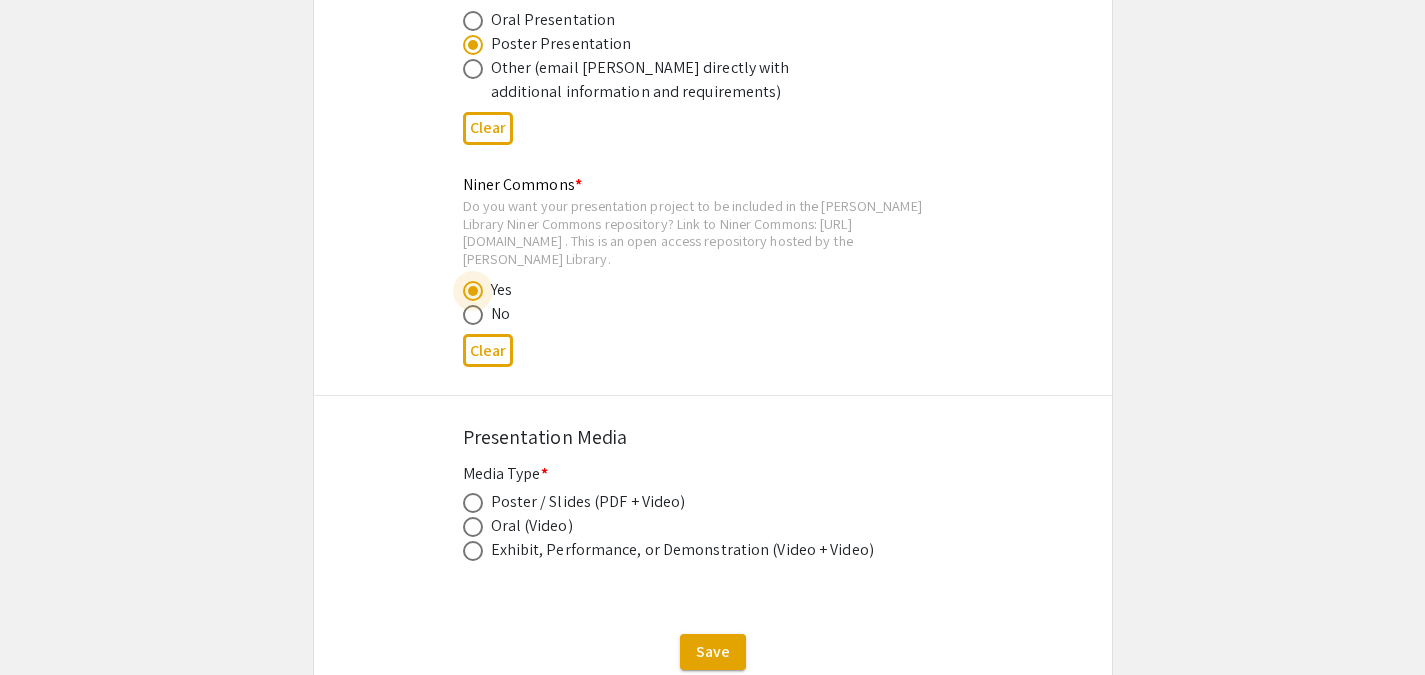 click at bounding box center [473, 315] 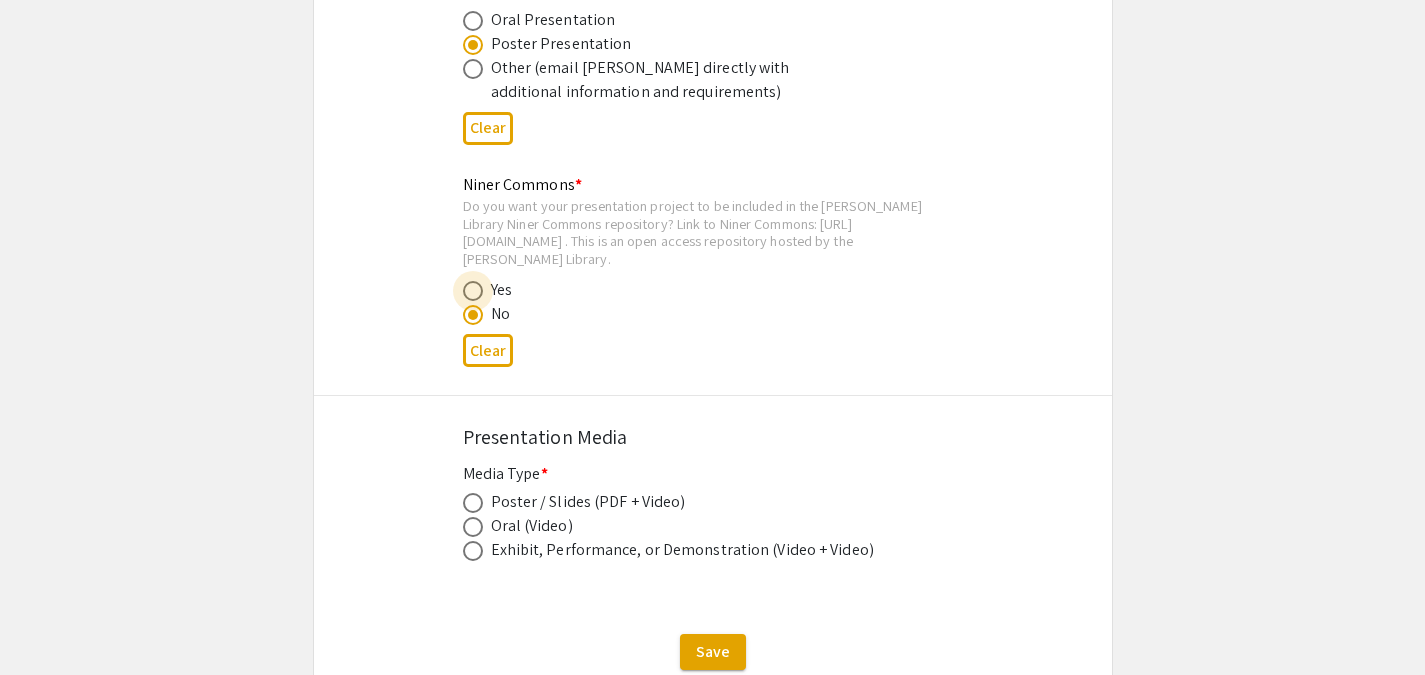 click at bounding box center [473, 291] 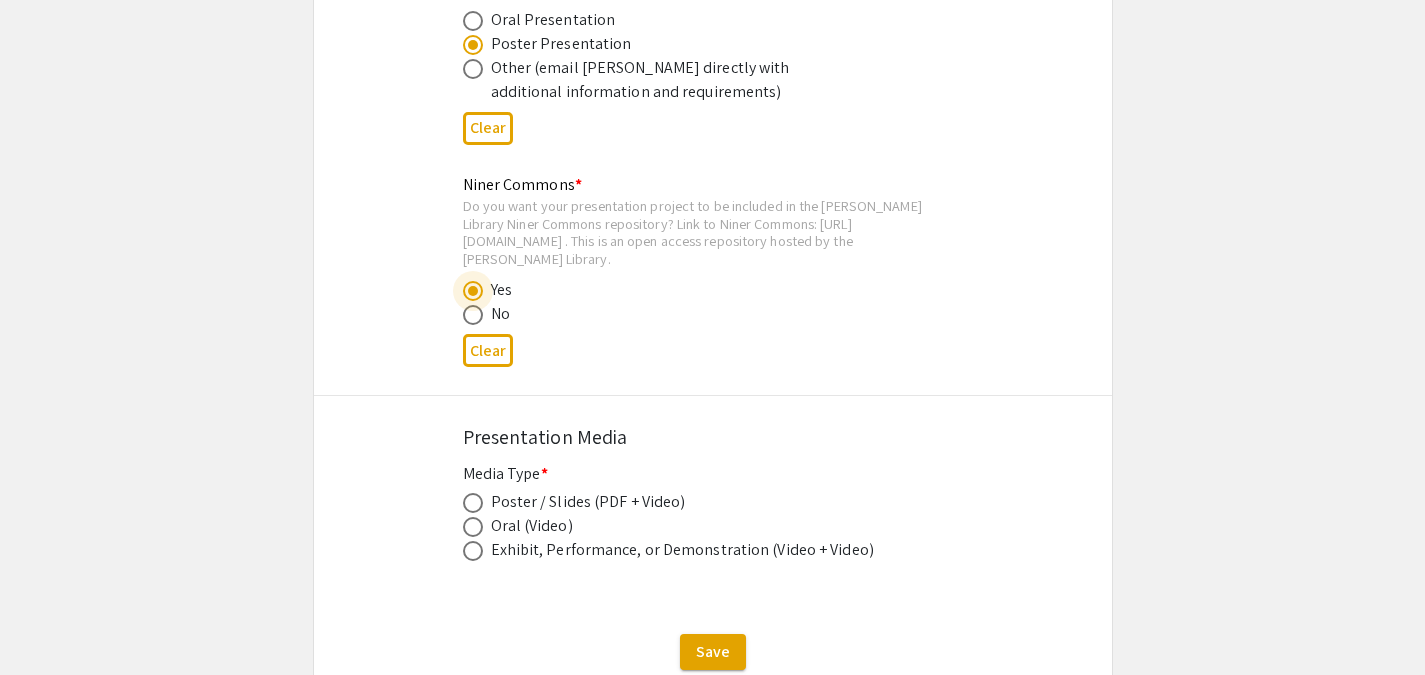 click on "Poster / Slides (PDF + Video)" 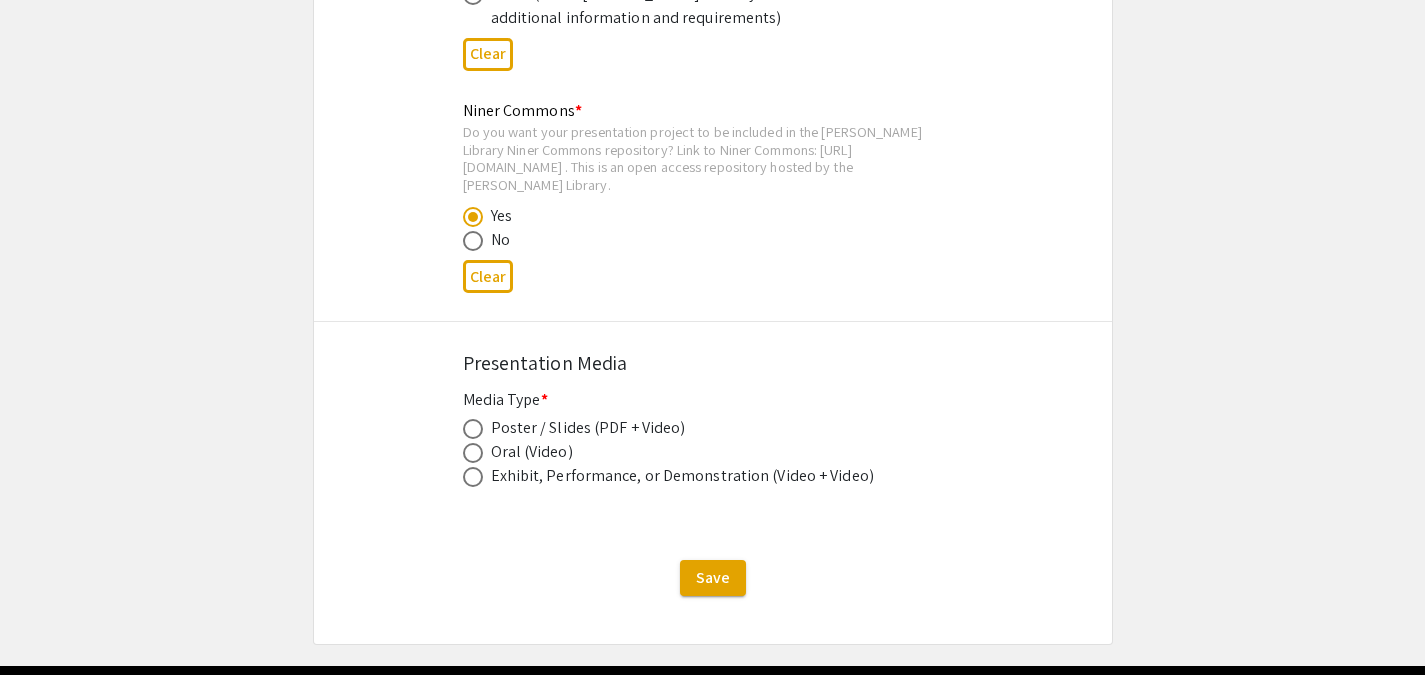 scroll, scrollTop: 3369, scrollLeft: 0, axis: vertical 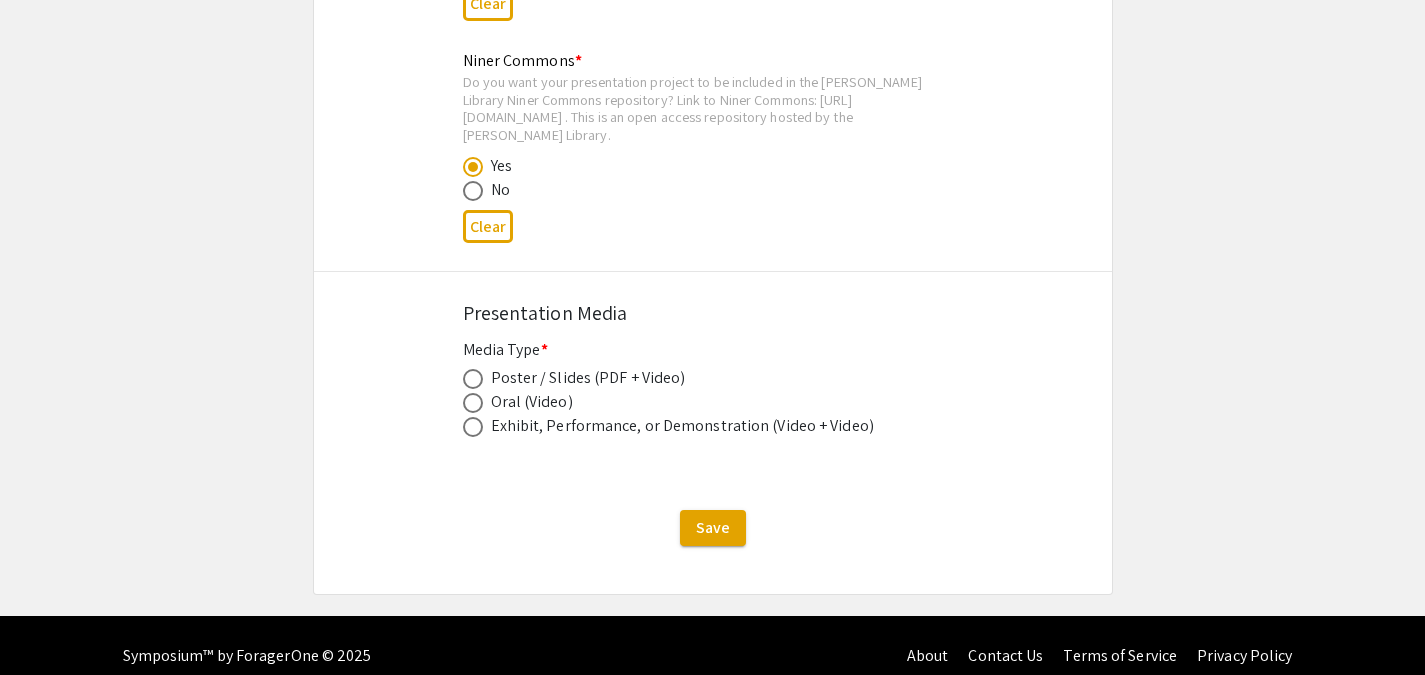 click at bounding box center [473, 379] 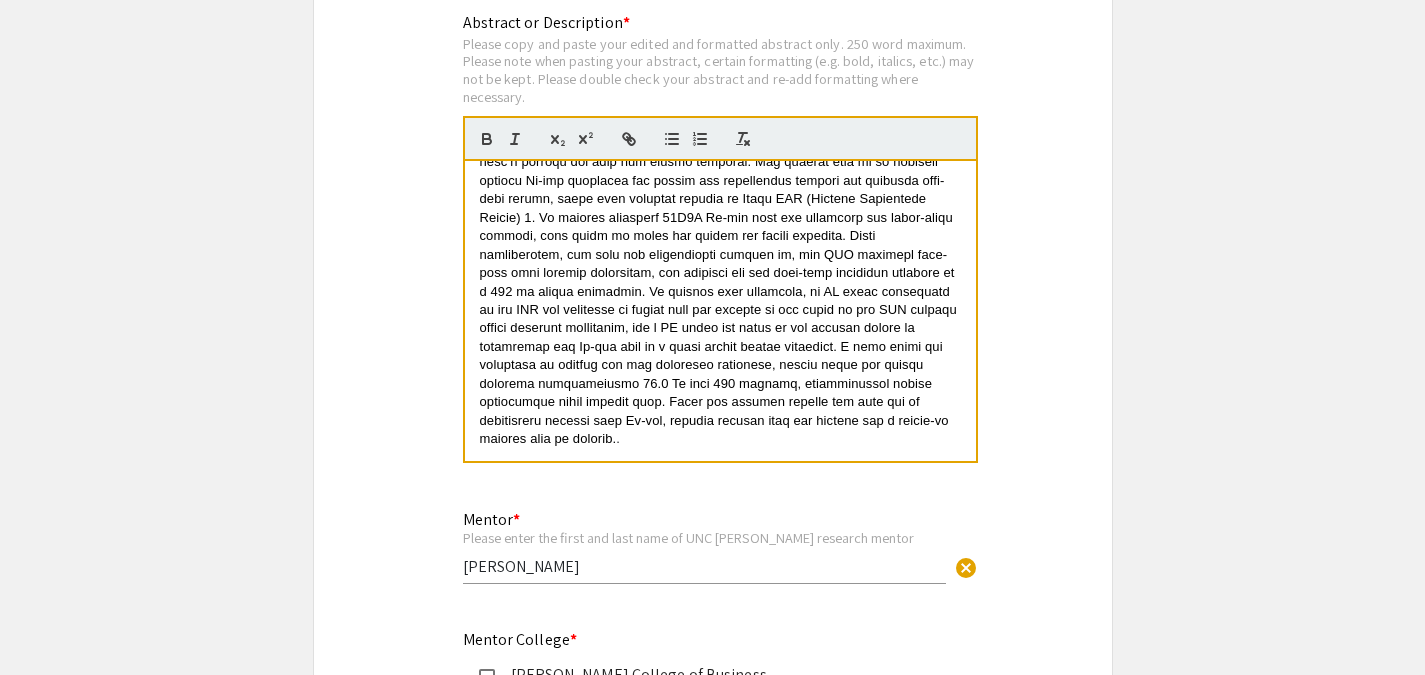 scroll, scrollTop: 1824, scrollLeft: 0, axis: vertical 